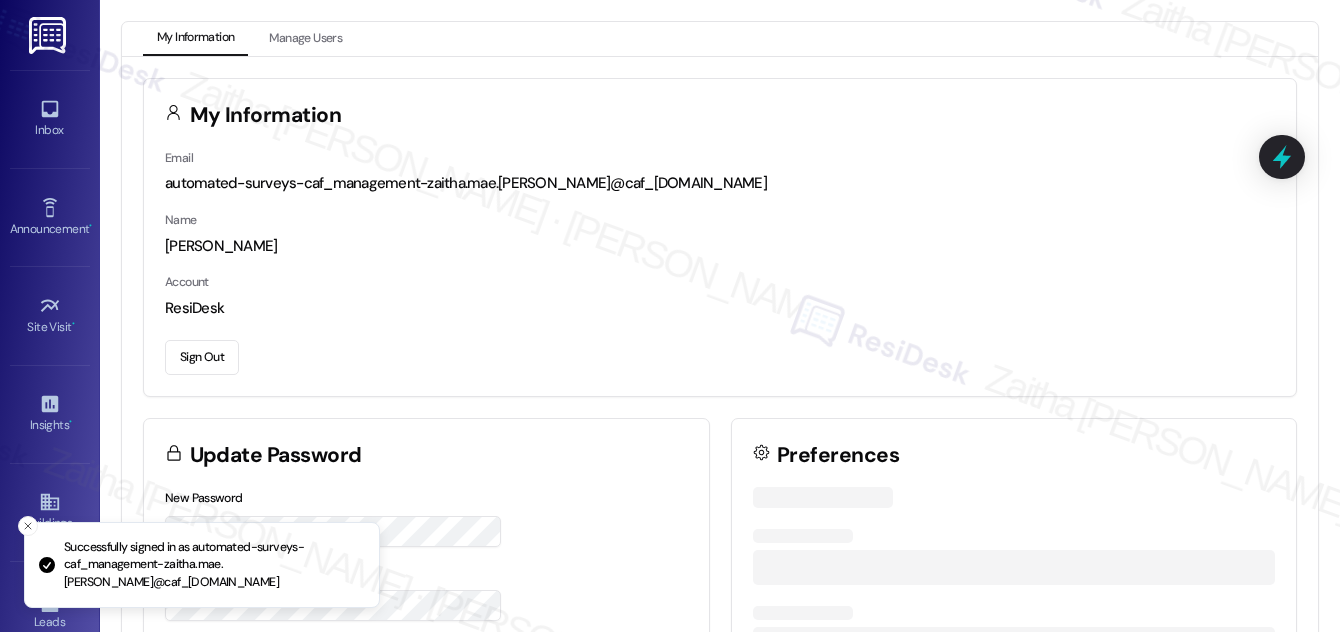 scroll, scrollTop: 0, scrollLeft: 0, axis: both 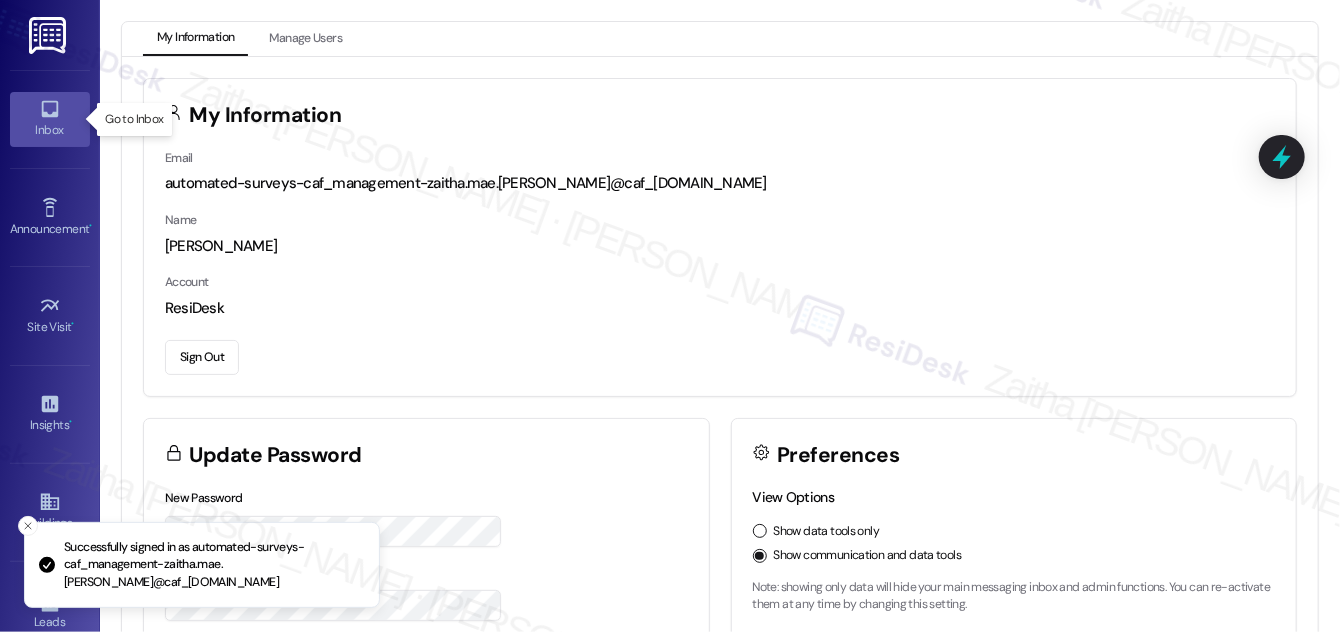 click on "Inbox" at bounding box center (50, 130) 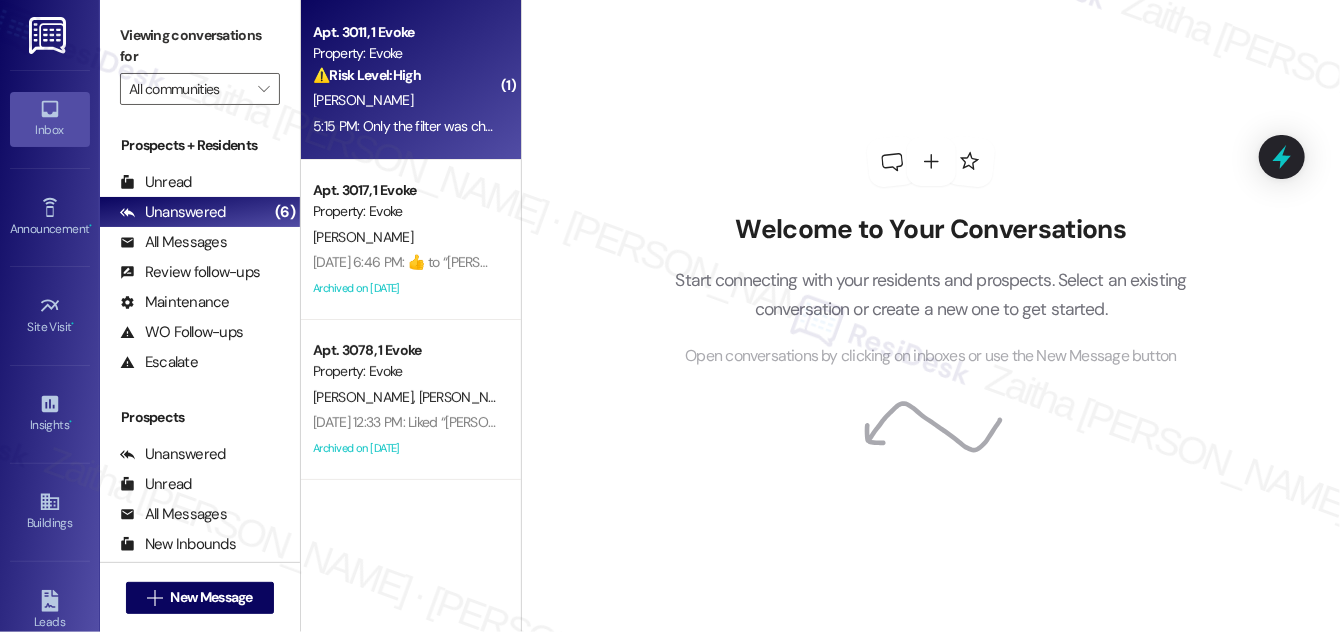 click on "[PERSON_NAME]" at bounding box center [405, 100] 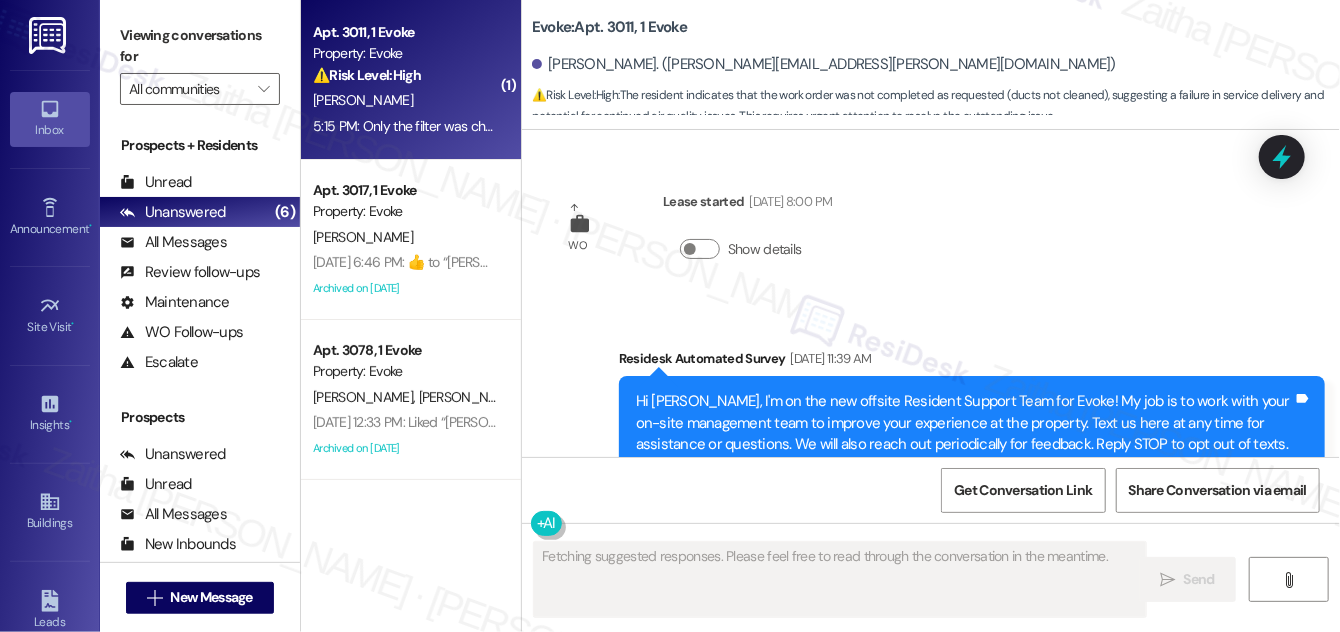 scroll, scrollTop: 16385, scrollLeft: 0, axis: vertical 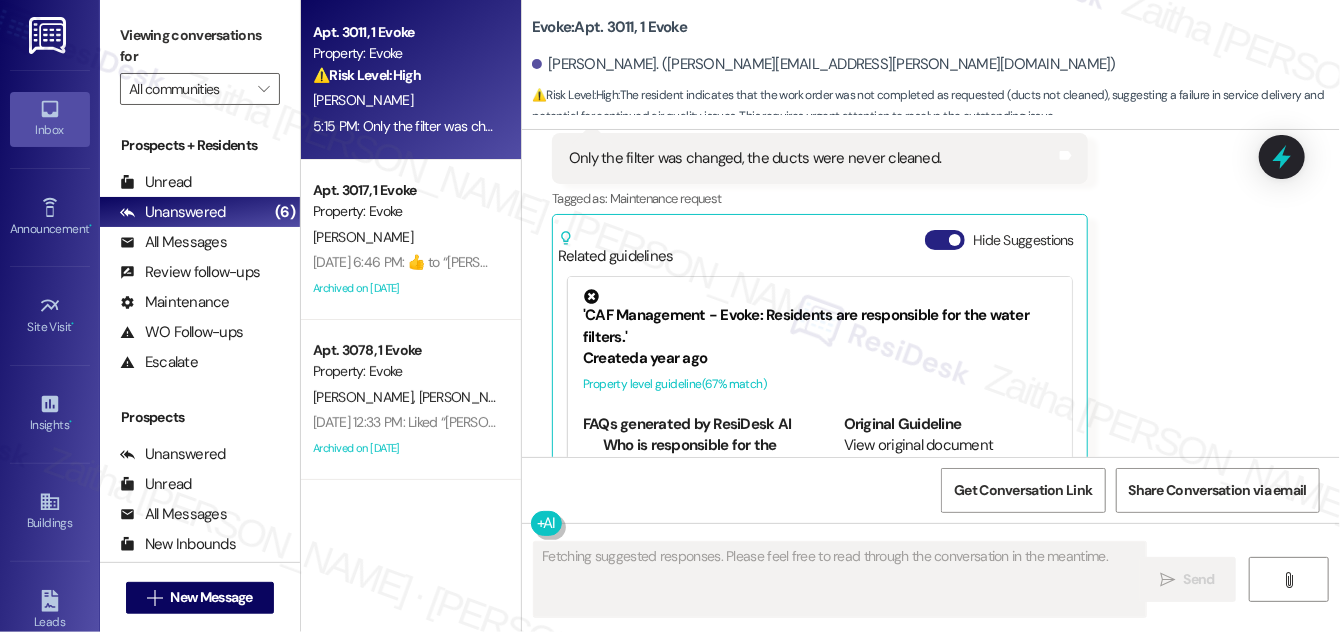 click on "Hide Suggestions" at bounding box center [945, 240] 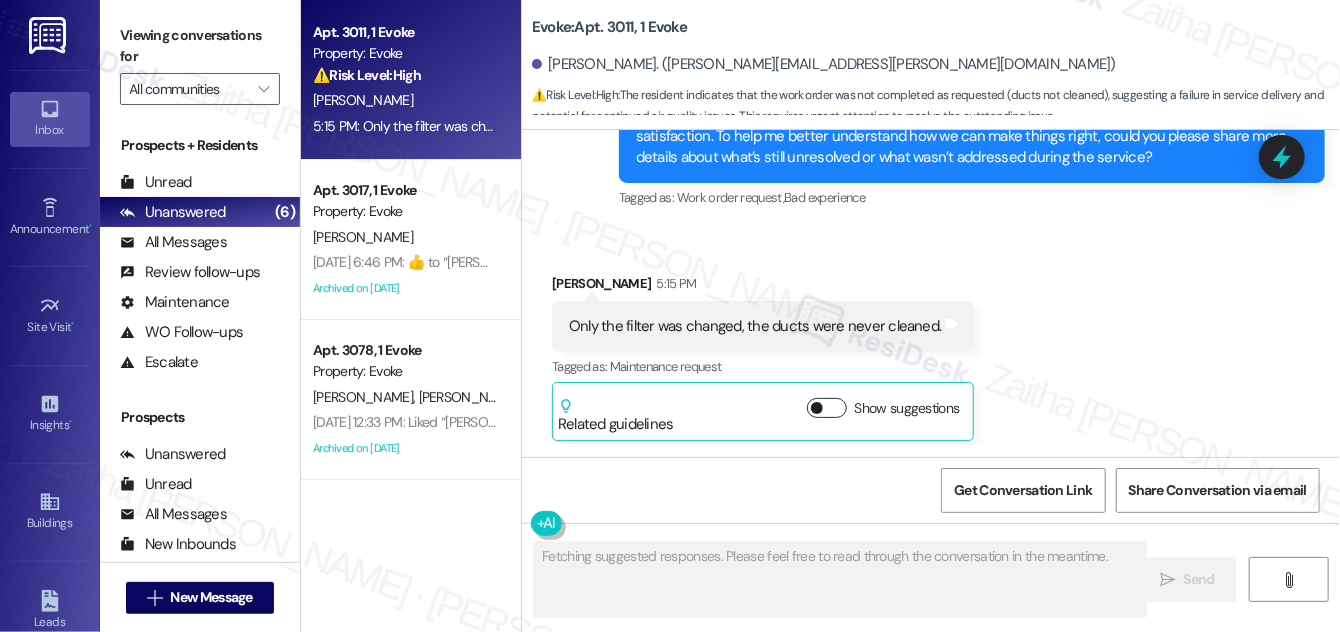 scroll, scrollTop: 16132, scrollLeft: 0, axis: vertical 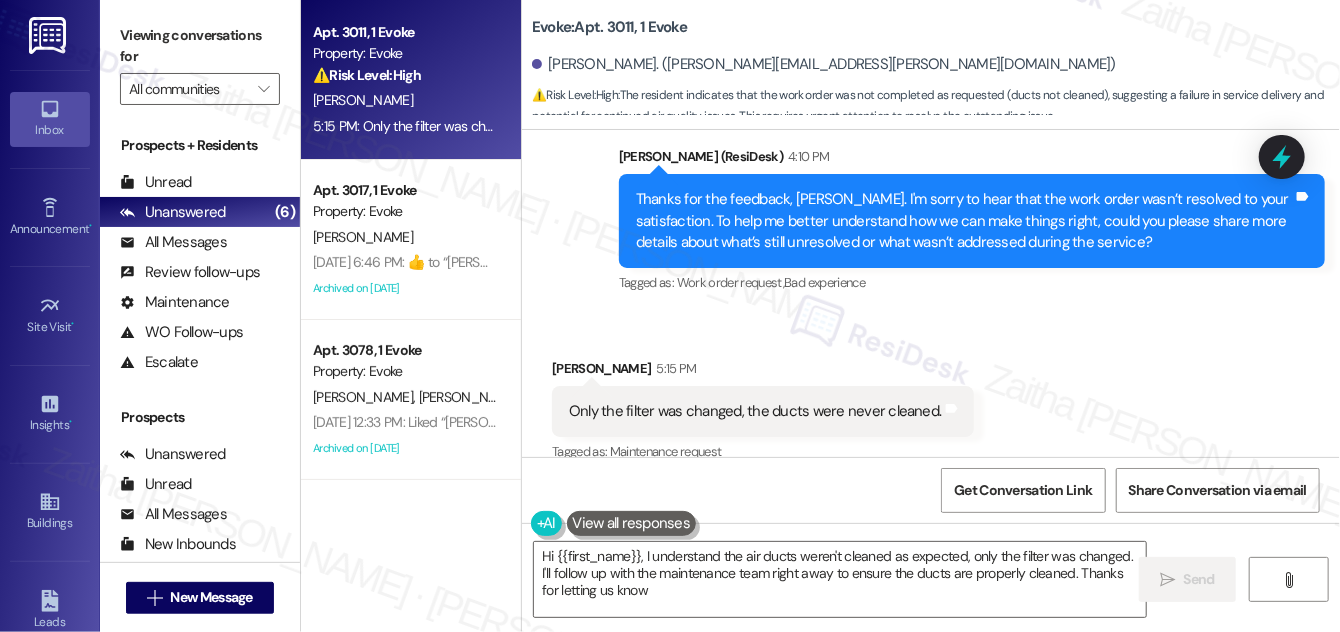 type on "Hi {{first_name}}, I understand the air ducts weren't cleaned as expected, only the filter was changed. I'll follow up with the maintenance team right away to ensure the ducts are properly cleaned. Thanks for letting us know!" 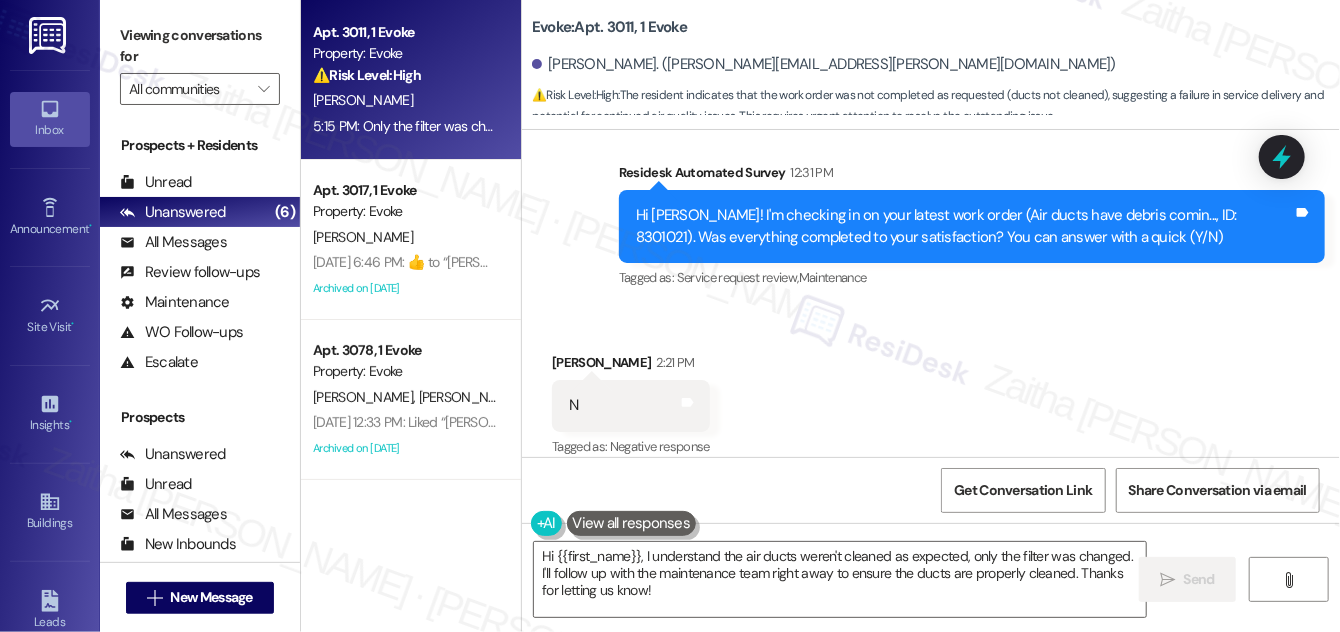 scroll, scrollTop: 15678, scrollLeft: 0, axis: vertical 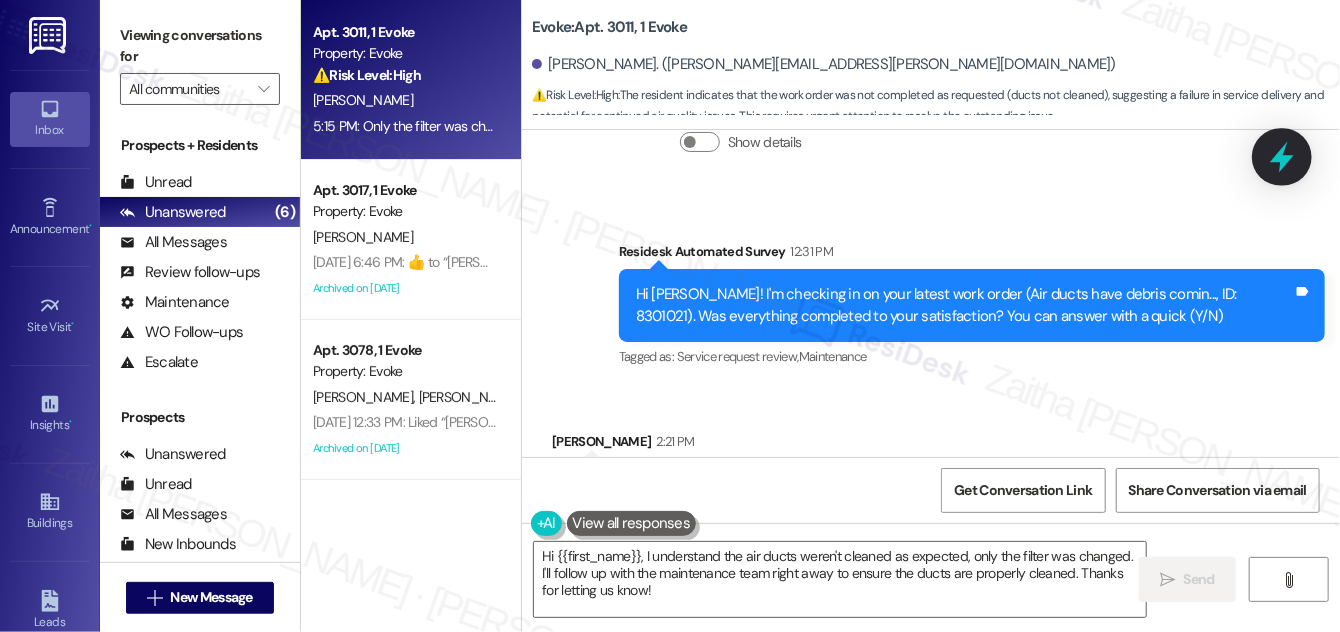 click 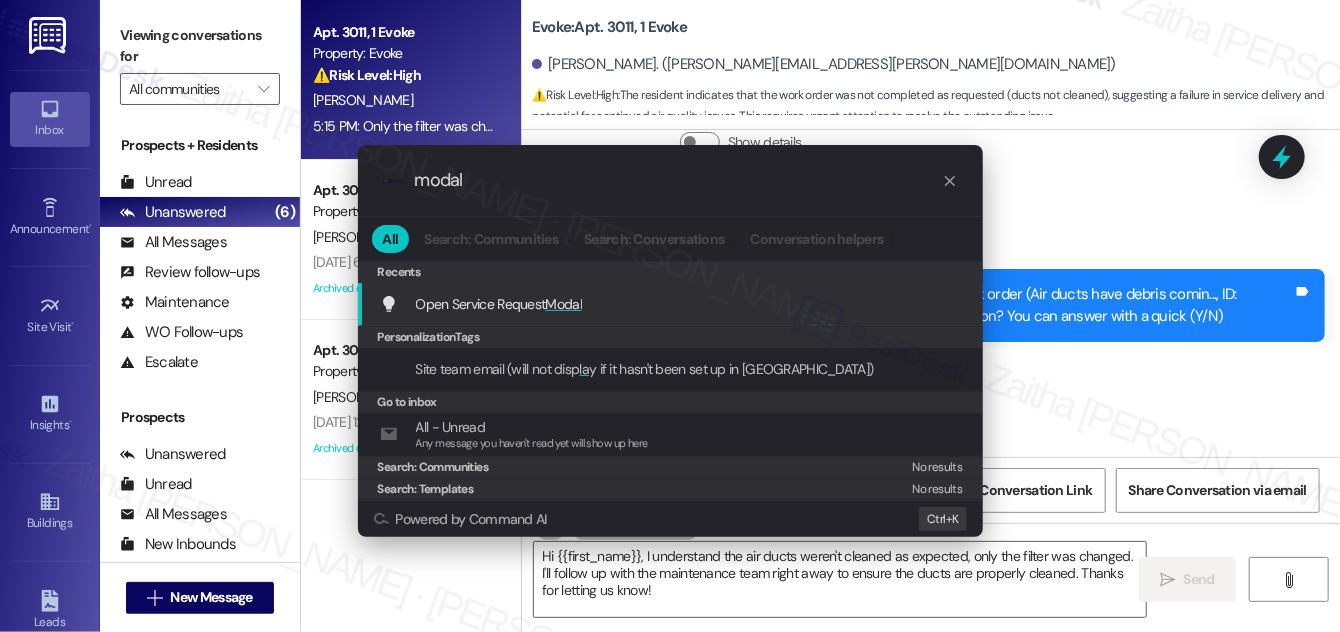 type on "modal" 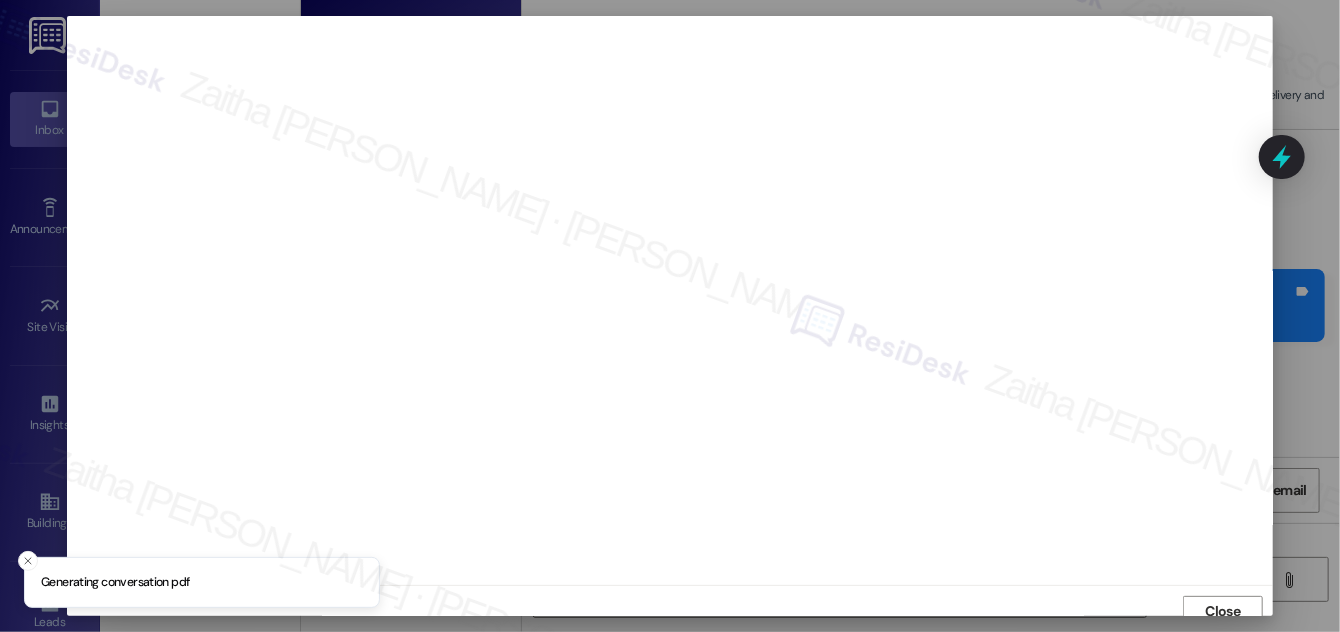 scroll, scrollTop: 11, scrollLeft: 0, axis: vertical 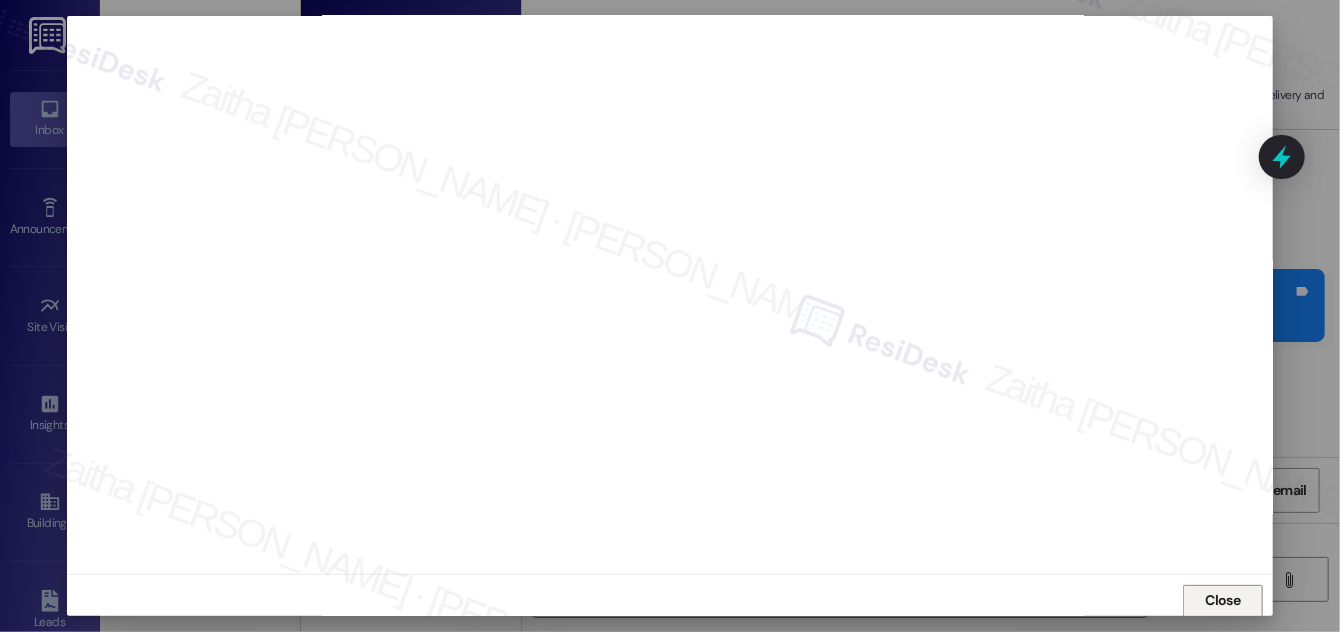 click on "Close" at bounding box center (1223, 600) 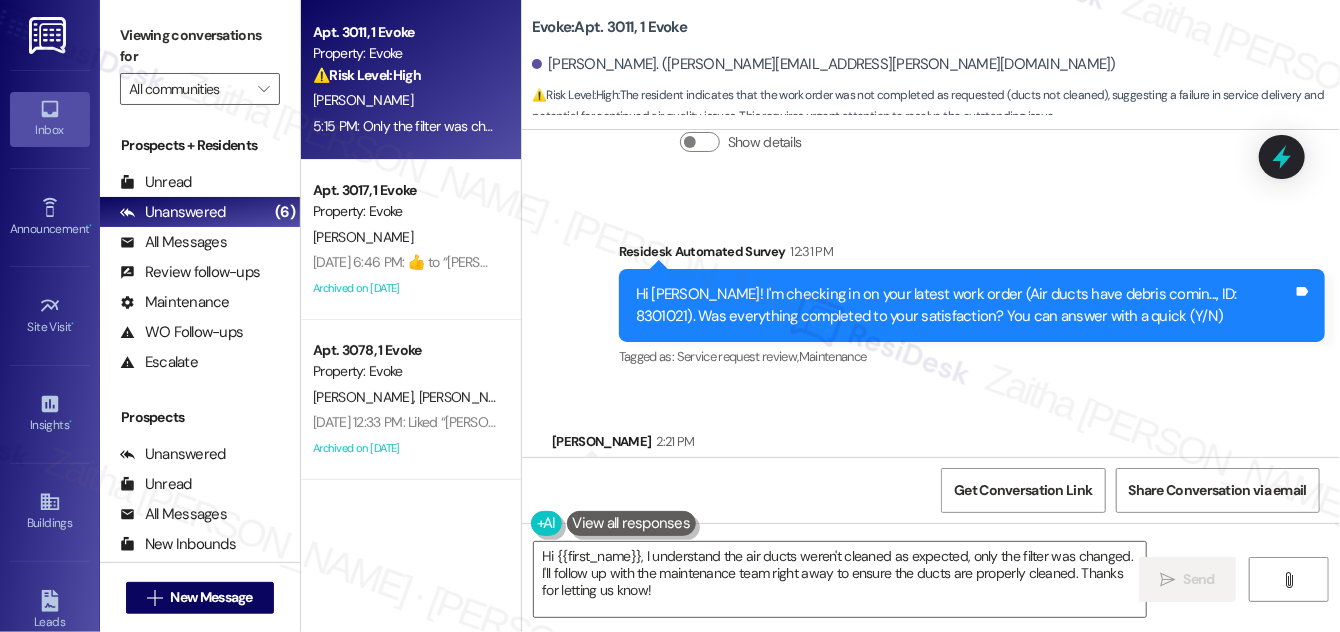 scroll, scrollTop: 16132, scrollLeft: 0, axis: vertical 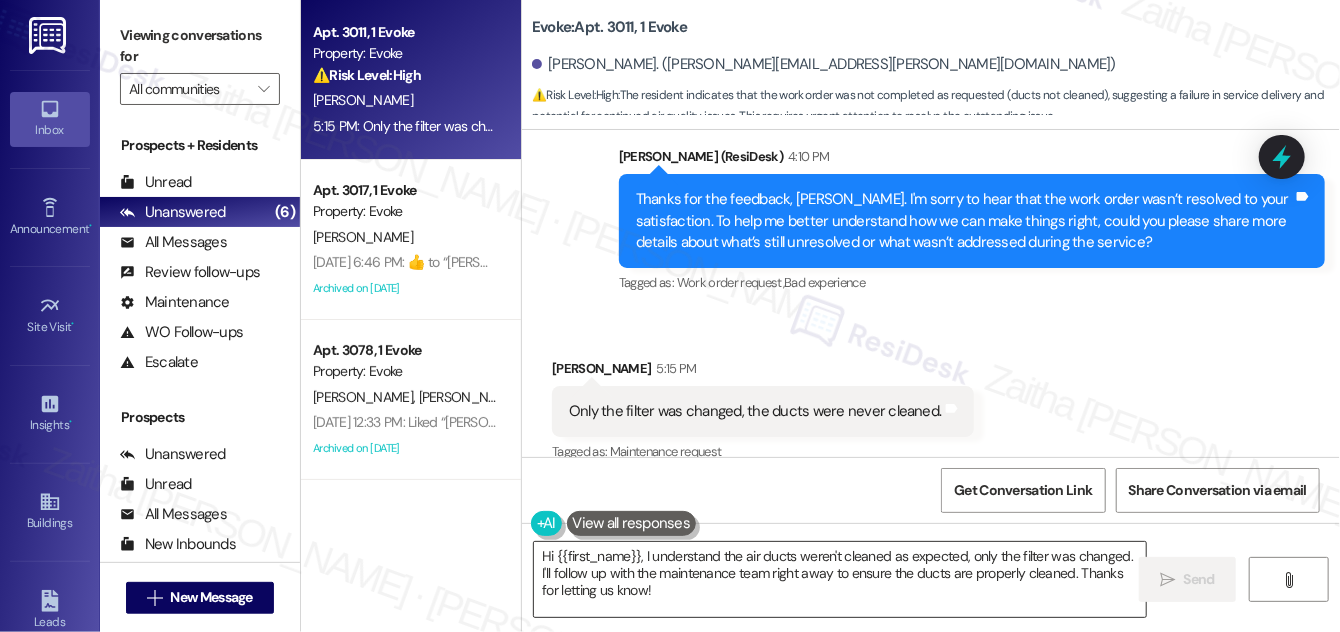 click on "Hi {{first_name}}, I understand the air ducts weren't cleaned as expected, only the filter was changed. I'll follow up with the maintenance team right away to ensure the ducts are properly cleaned. Thanks for letting us know!" at bounding box center (840, 579) 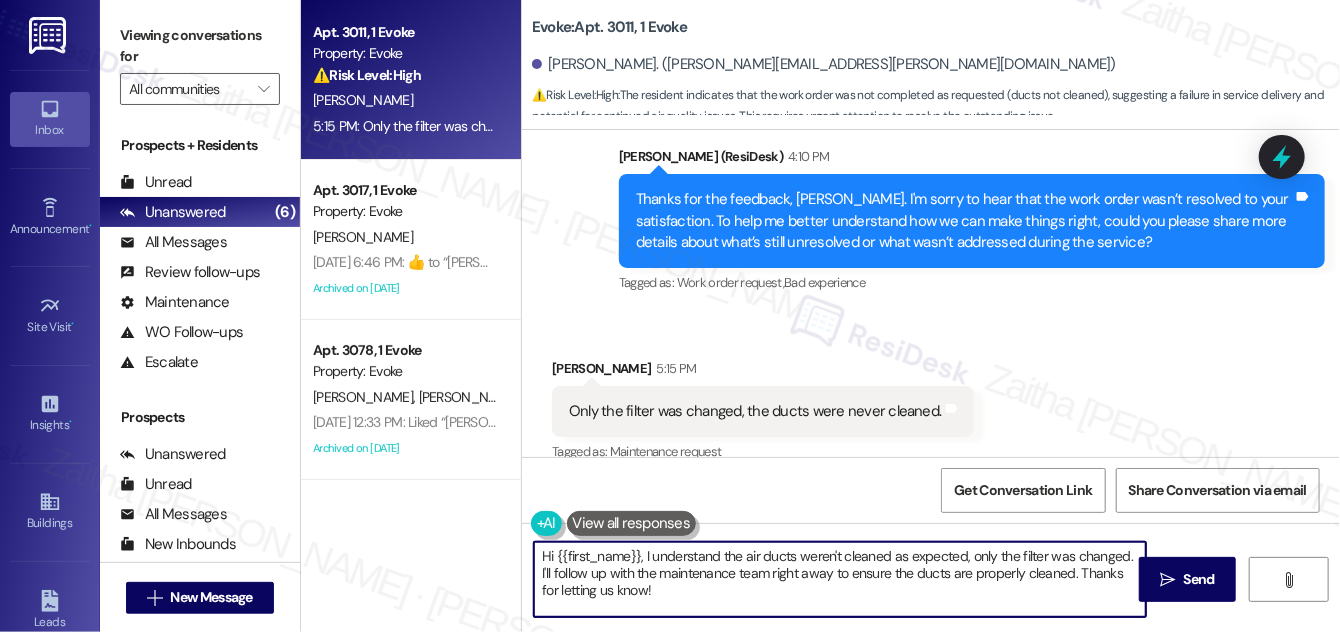 click on "Hi {{first_name}}, I understand the air ducts weren't cleaned as expected, only the filter was changed. I'll follow up with the maintenance team right away to ensure the ducts are properly cleaned. Thanks for letting us know!" at bounding box center [840, 579] 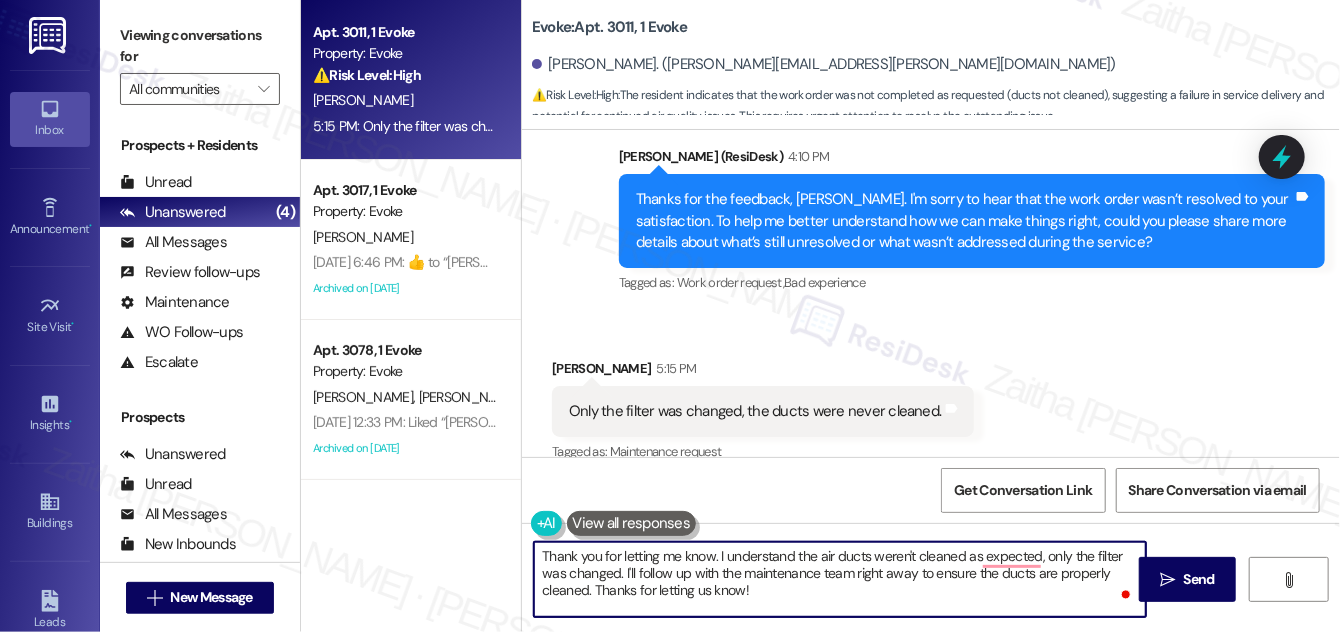type on "Thank you for letting me know. I understand the air ducts weren't cleaned as expected; only the filter was changed. I'll follow up with the maintenance team right away to ensure the ducts are properly cleaned. Thanks for letting us know!" 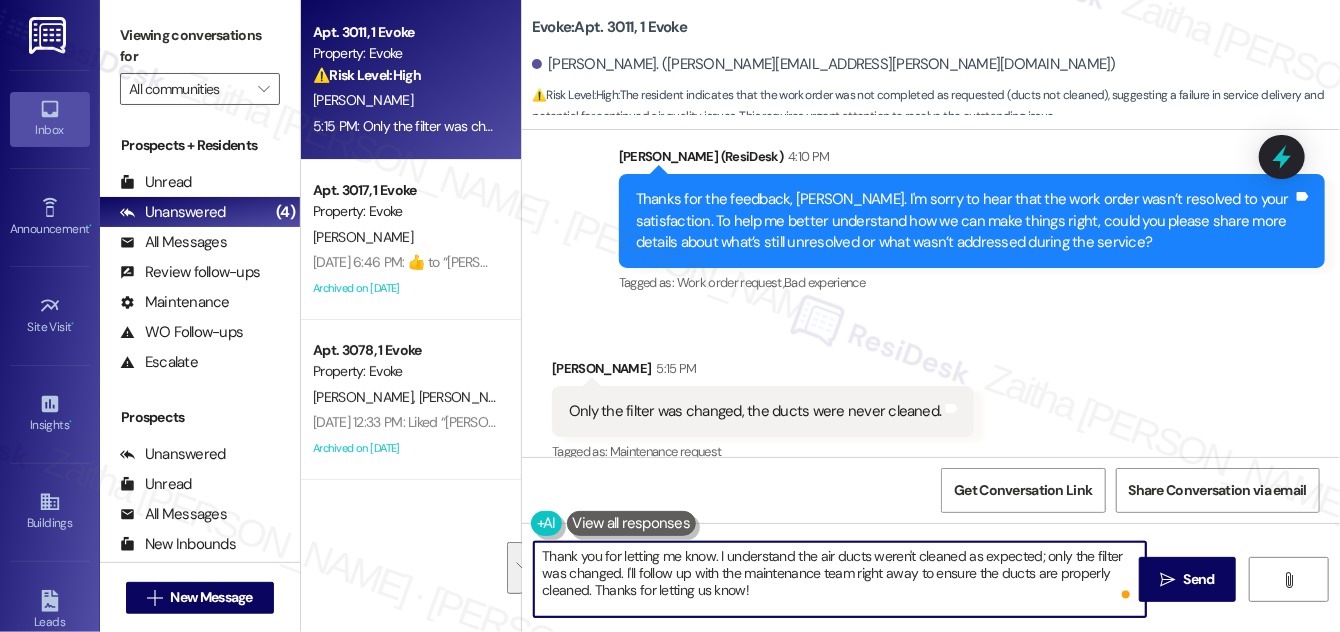 drag, startPoint x: 538, startPoint y: 552, endPoint x: 779, endPoint y: 592, distance: 244.29695 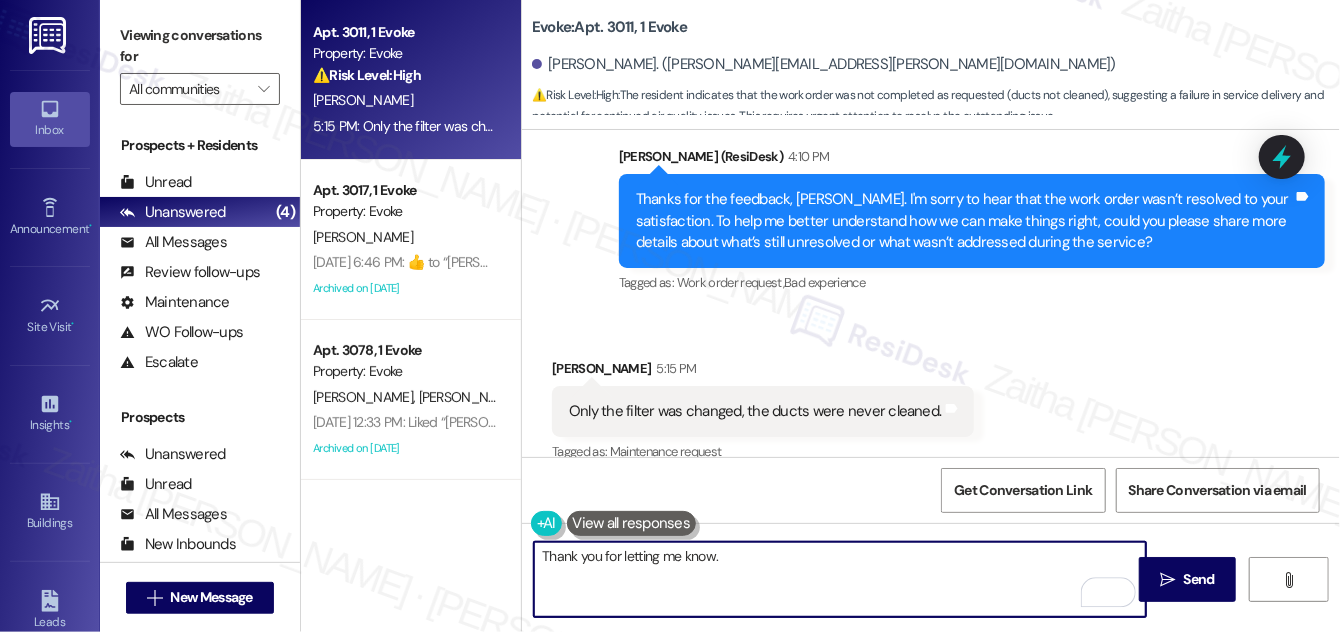 paste on "I’m sorry to hear the air ducts weren’t cleaned as expected and that only the filter was changed — I understand how frustrating that must be. I’ll follow up with the maintenance team to make sure the ducts are properly addressed and will keep you updated." 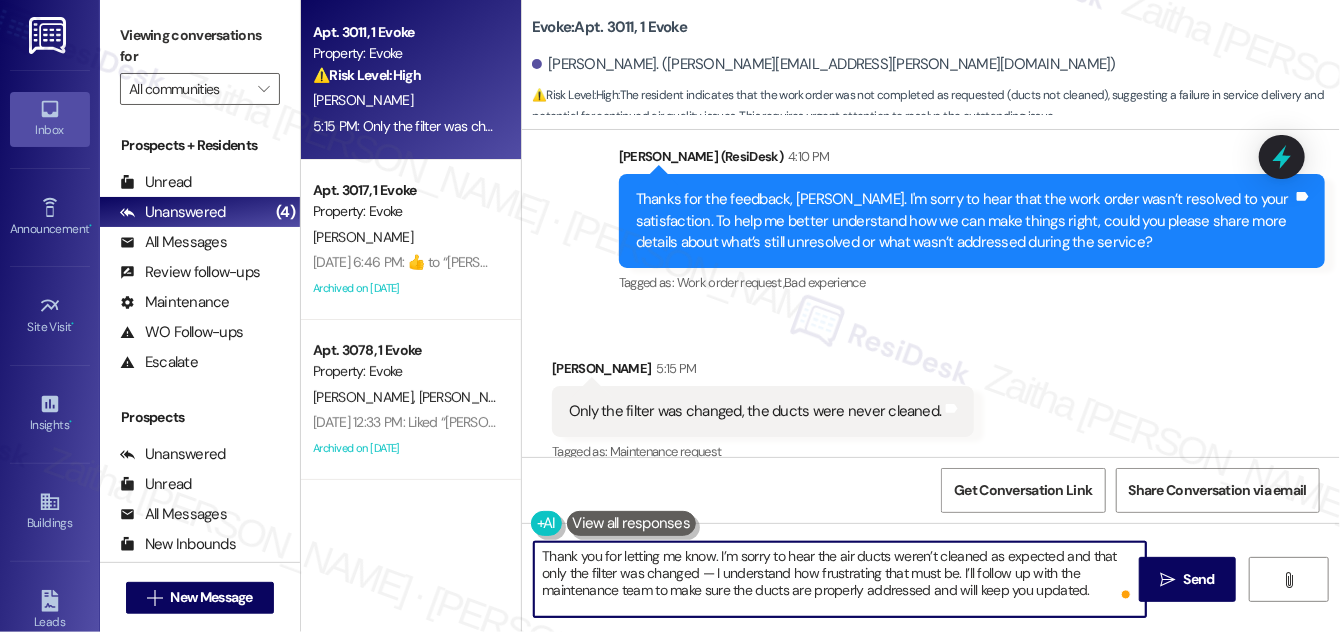 click on "Thank you for letting me know. I’m sorry to hear the air ducts weren’t cleaned as expected and that only the filter was changed — I understand how frustrating that must be. I’ll follow up with the maintenance team to make sure the ducts are properly addressed and will keep you updated." at bounding box center [840, 579] 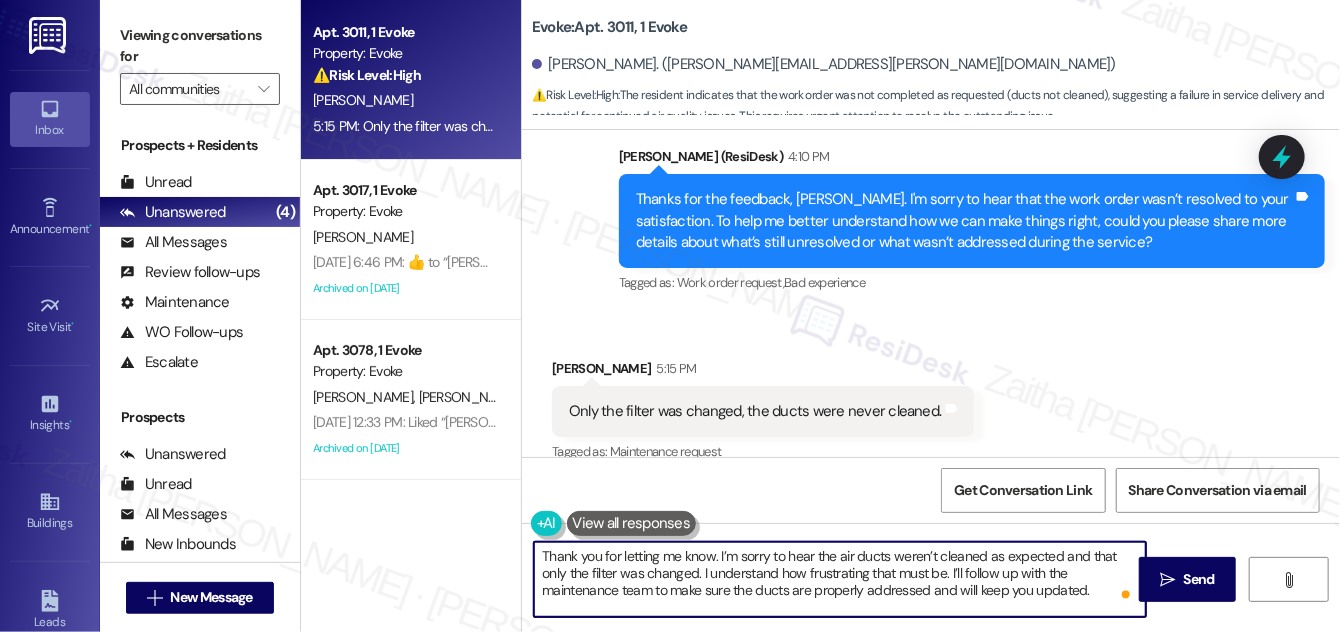 click on "Thank you for letting me know. I’m sorry to hear the air ducts weren’t cleaned as expected and that only the filter was changed. I understand how frustrating that must be. I’ll follow up with the maintenance team to make sure the ducts are properly addressed and will keep you updated." at bounding box center [840, 579] 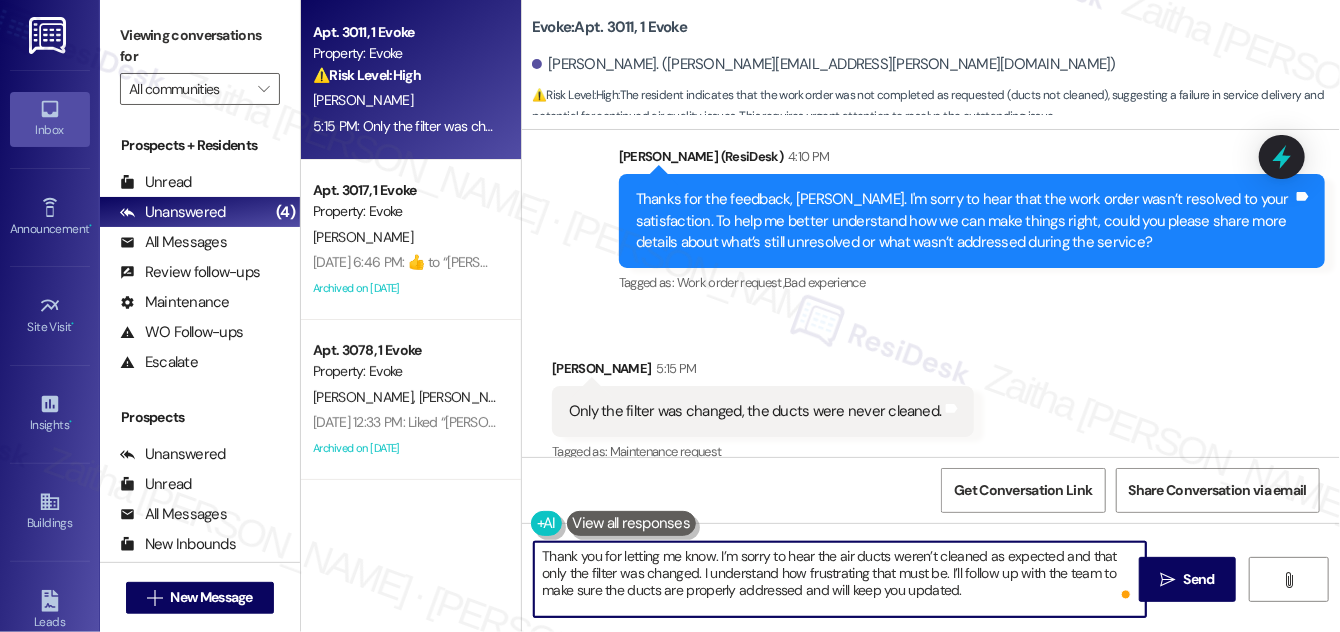 click on "Thank you for letting me know. I’m sorry to hear the air ducts weren’t cleaned as expected and that only the filter was changed. I understand how frustrating that must be. I’ll follow up with the team to make sure the ducts are properly addressed and will keep you updated." at bounding box center [840, 579] 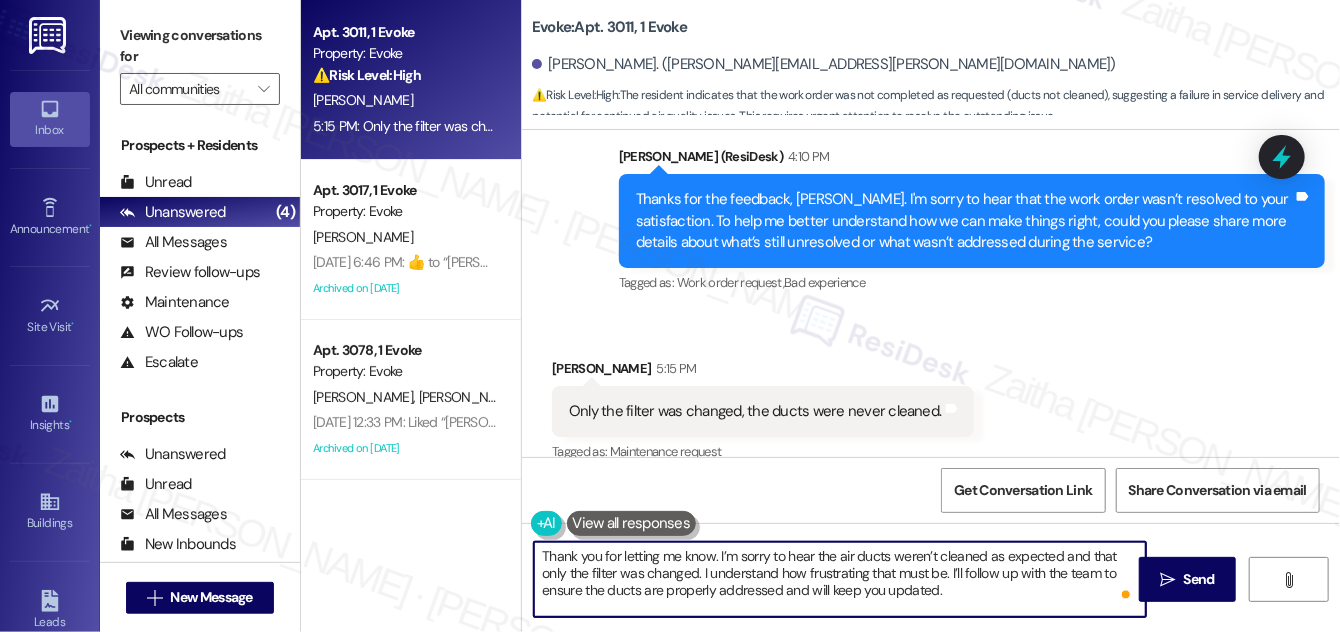 scroll, scrollTop: 16042, scrollLeft: 0, axis: vertical 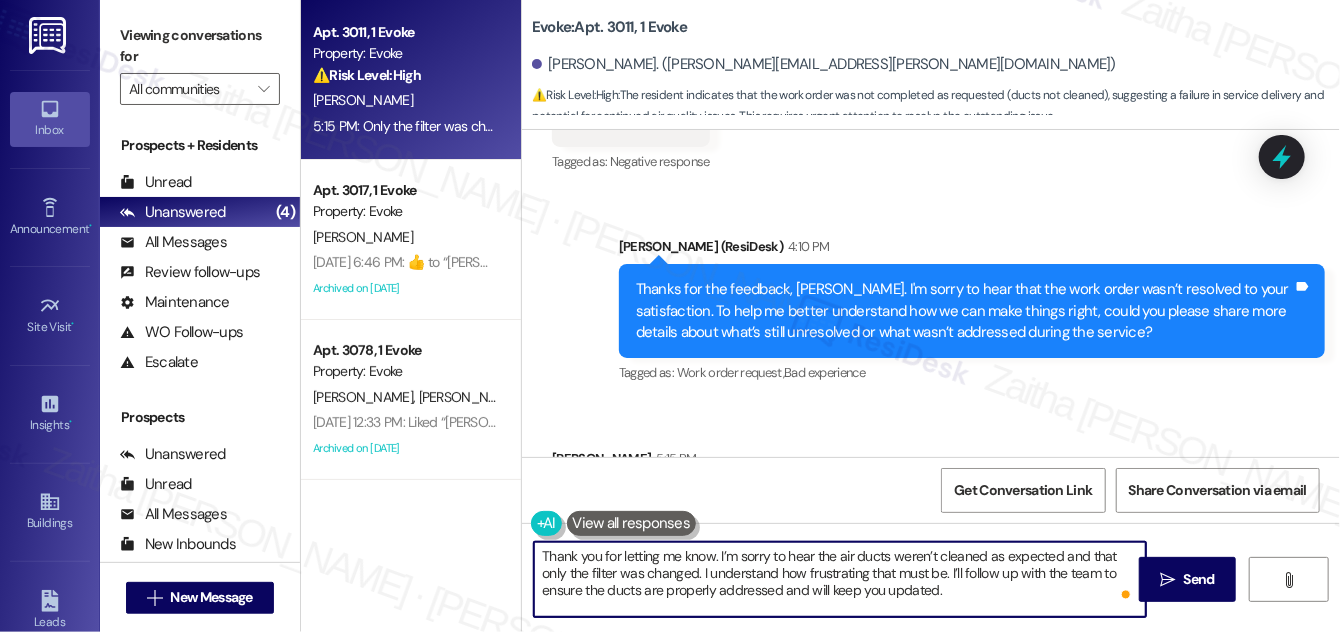 type on "Thank you for letting me know. I’m sorry to hear the air ducts weren’t cleaned as expected and that only the filter was changed. I understand how frustrating that must be. I’ll follow up with the team to ensure the ducts are properly addressed and will keep you updated." 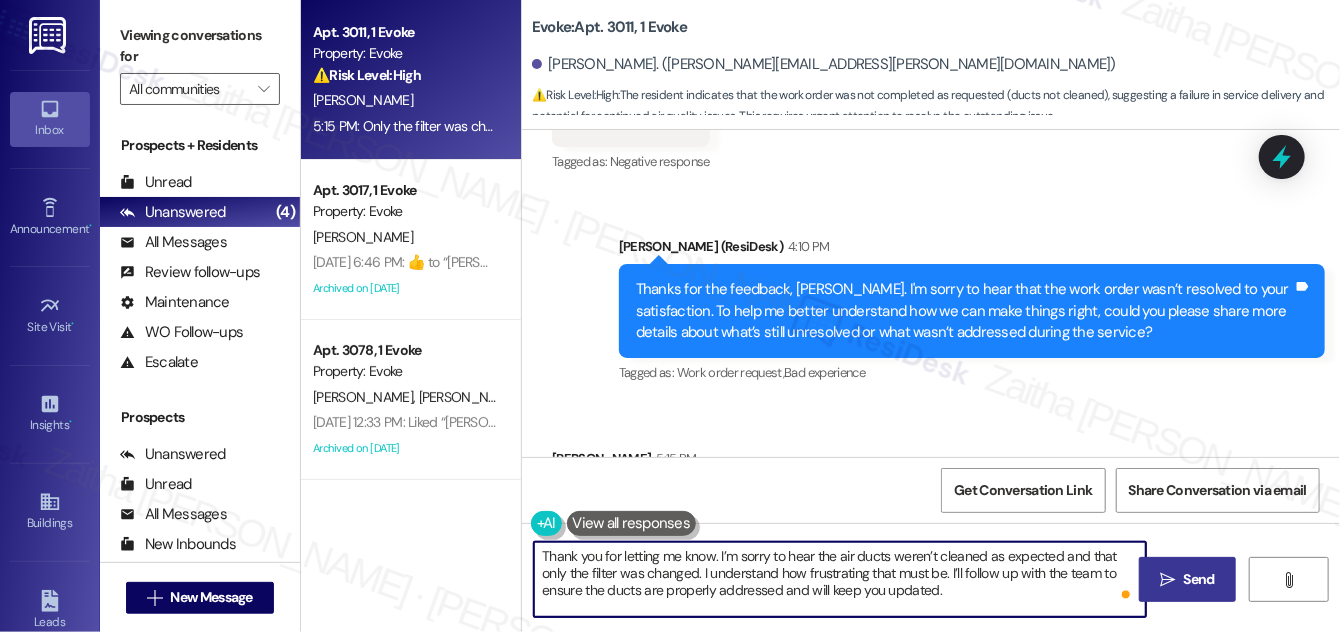 click on "Send" at bounding box center [1199, 579] 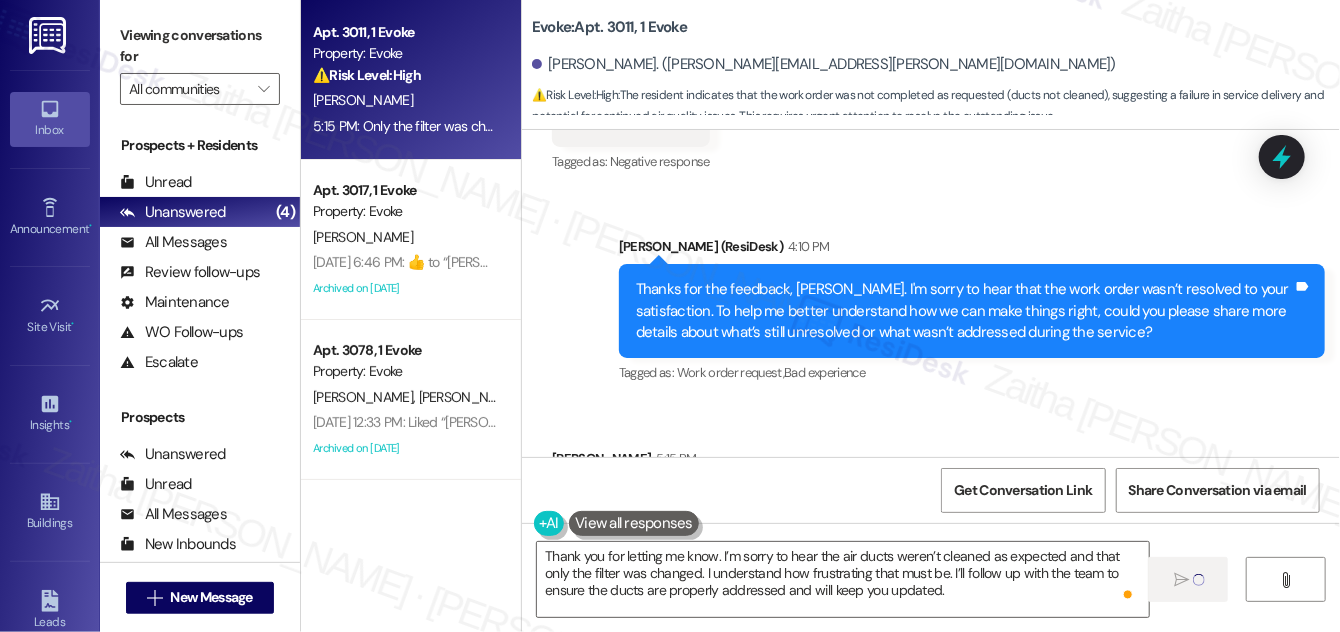 type 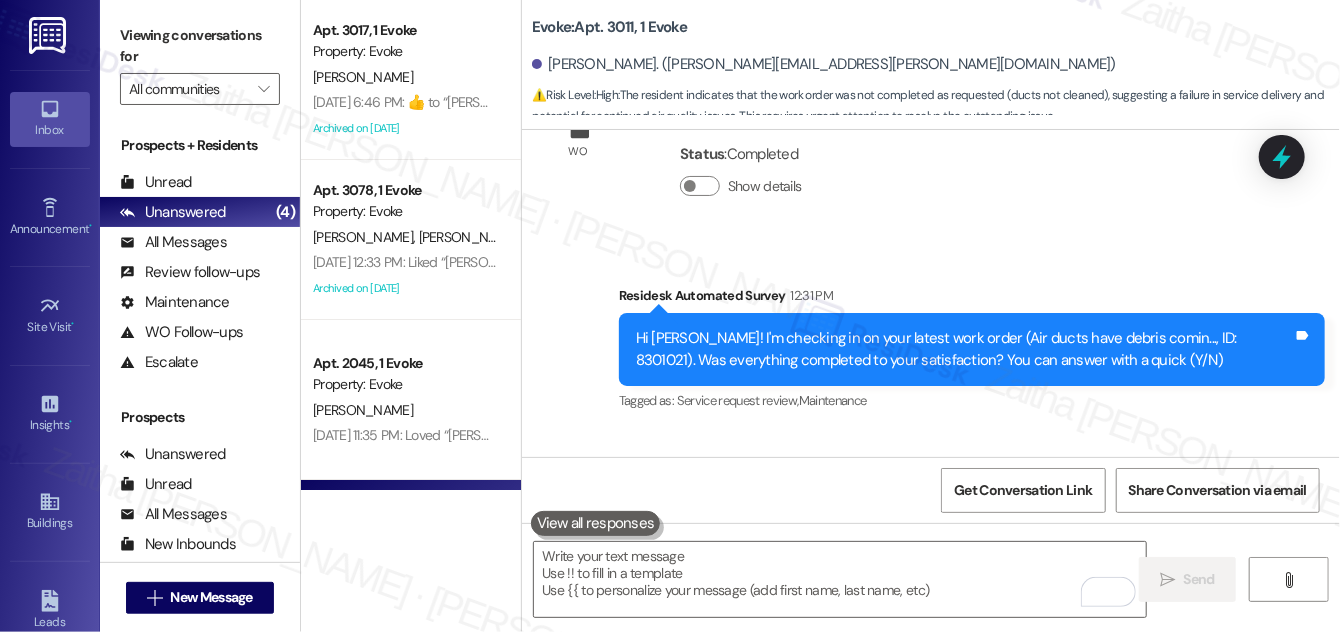 scroll, scrollTop: 15586, scrollLeft: 0, axis: vertical 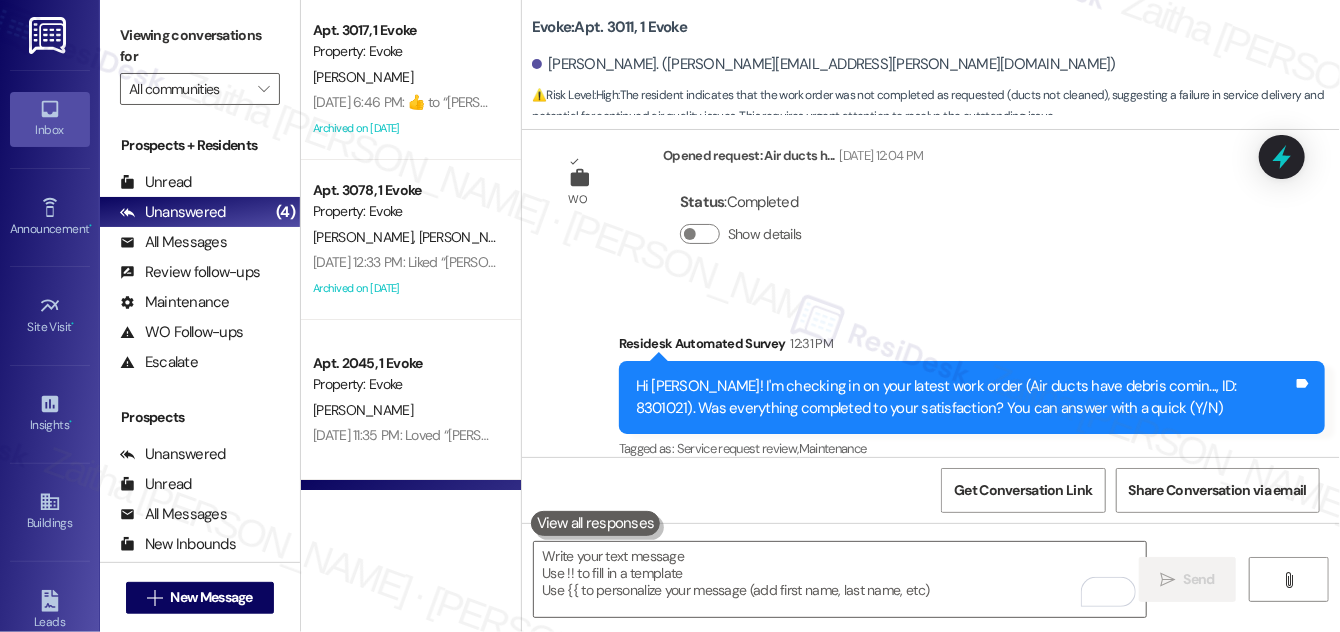 click on "Hi [PERSON_NAME]! I'm checking in on your latest work order (Air ducts have debris comin..., ID: 8301021). Was everything completed to your satisfaction? You can answer with a quick (Y/N)" at bounding box center (964, 397) 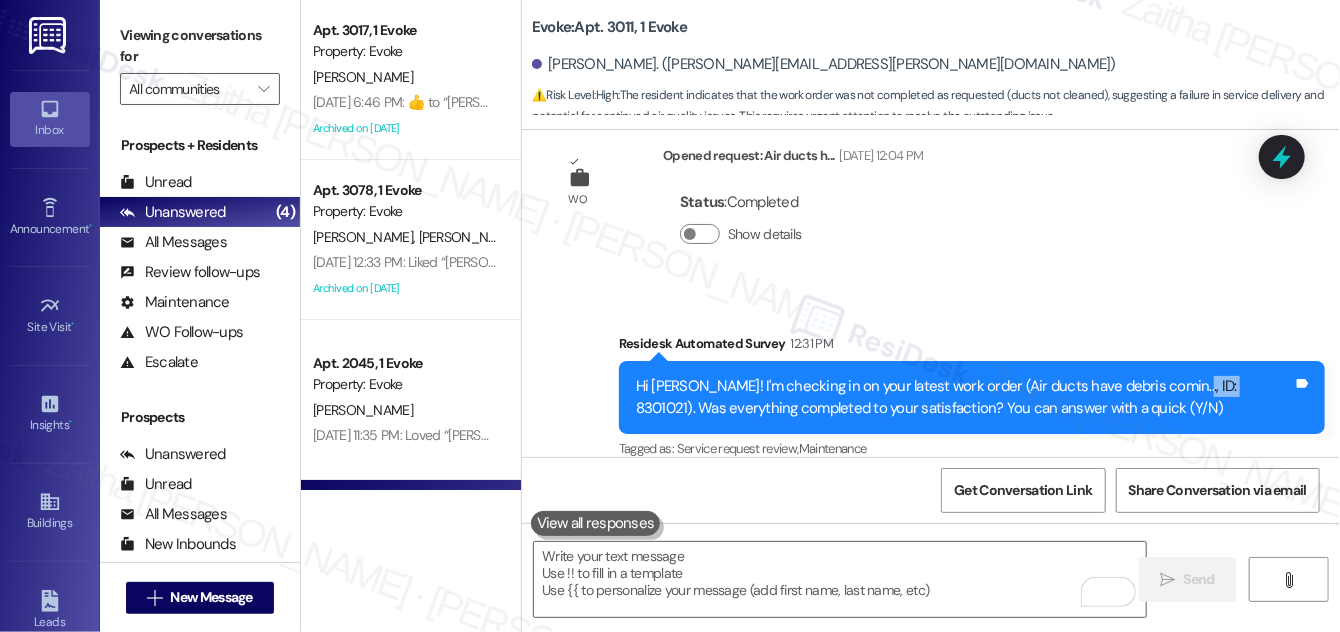 click on "Hi [PERSON_NAME]! I'm checking in on your latest work order (Air ducts have debris comin..., ID: 8301021). Was everything completed to your satisfaction? You can answer with a quick (Y/N)" at bounding box center (964, 397) 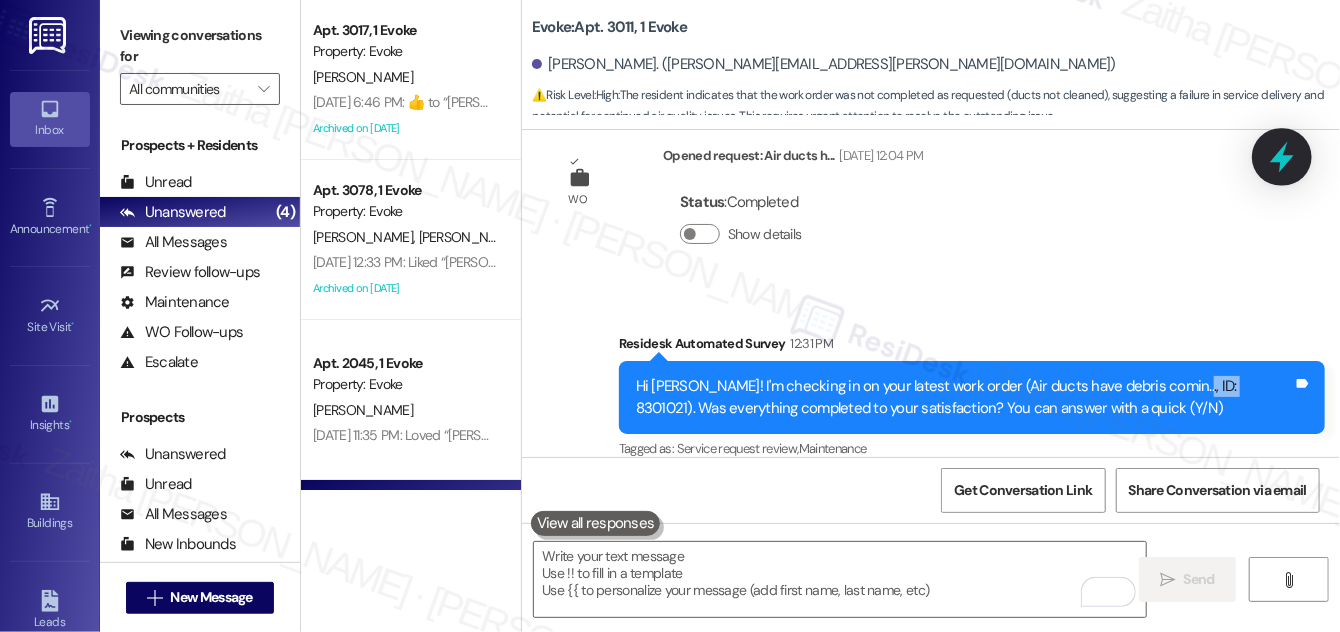 click 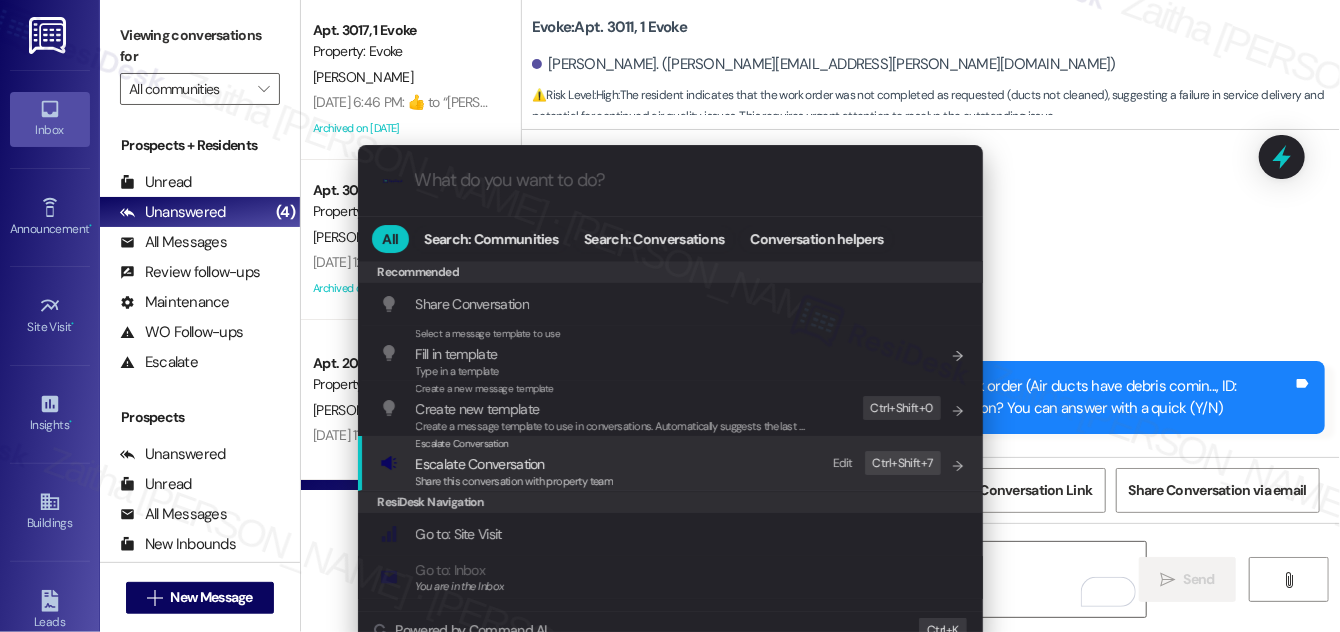 click on "Escalate Conversation" at bounding box center [480, 464] 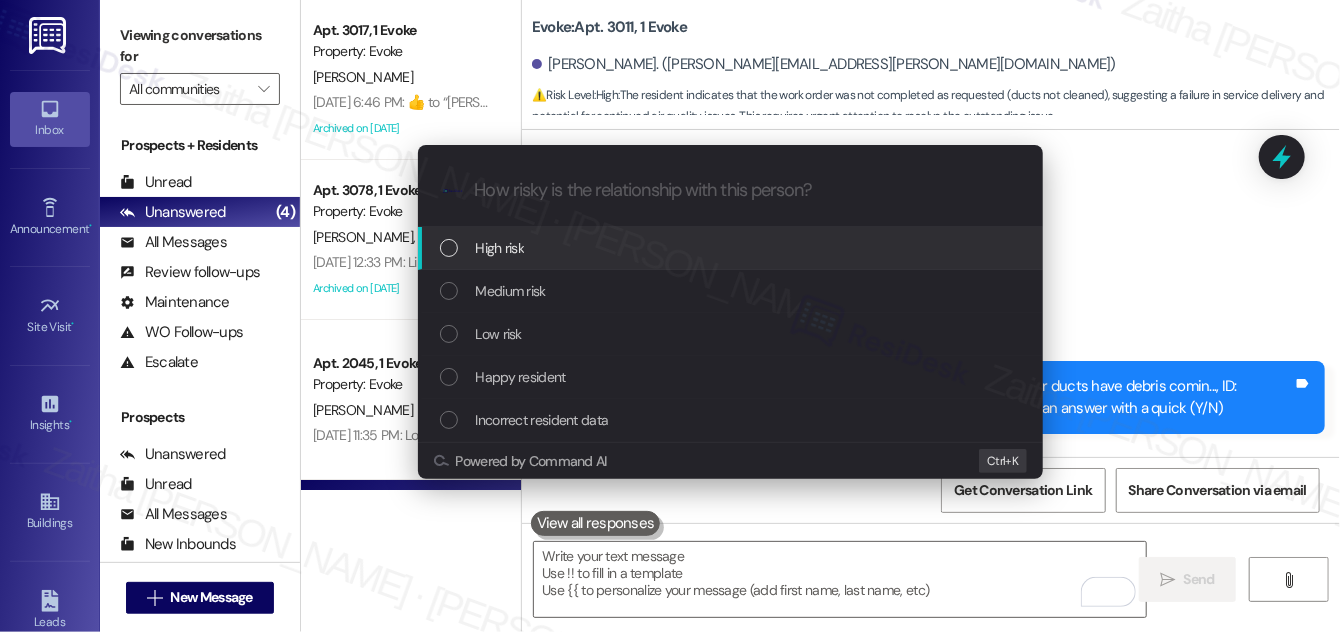 click on "High risk" at bounding box center [732, 248] 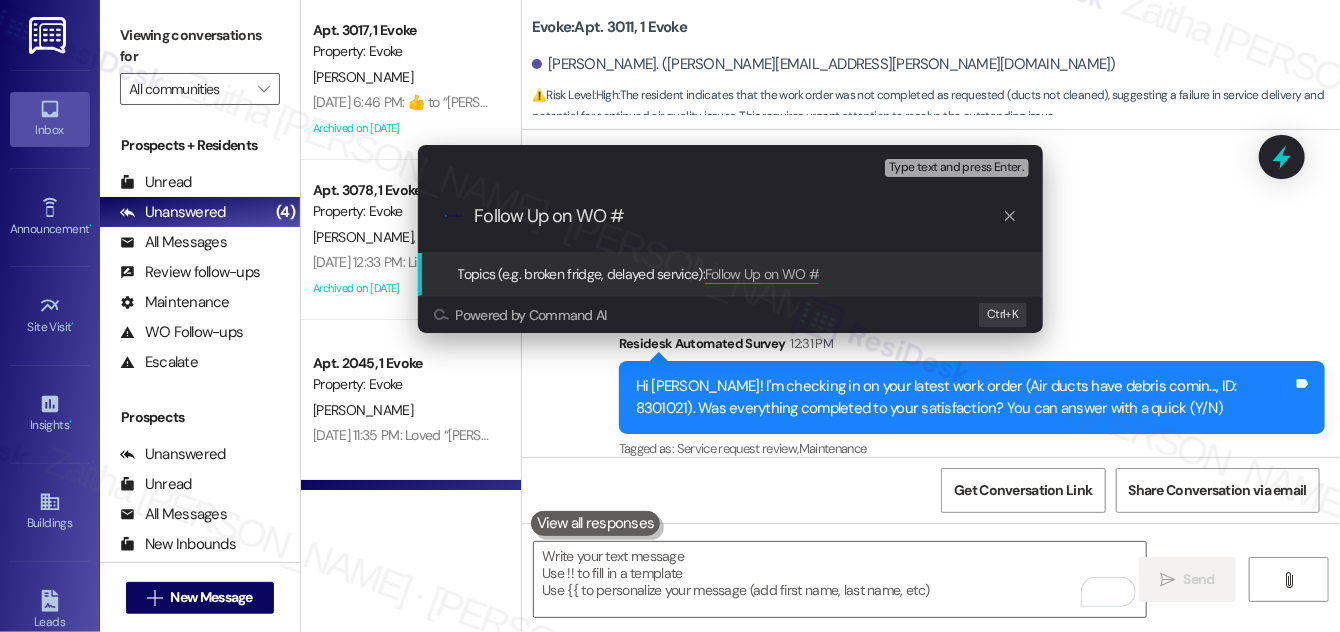 paste on "8301021" 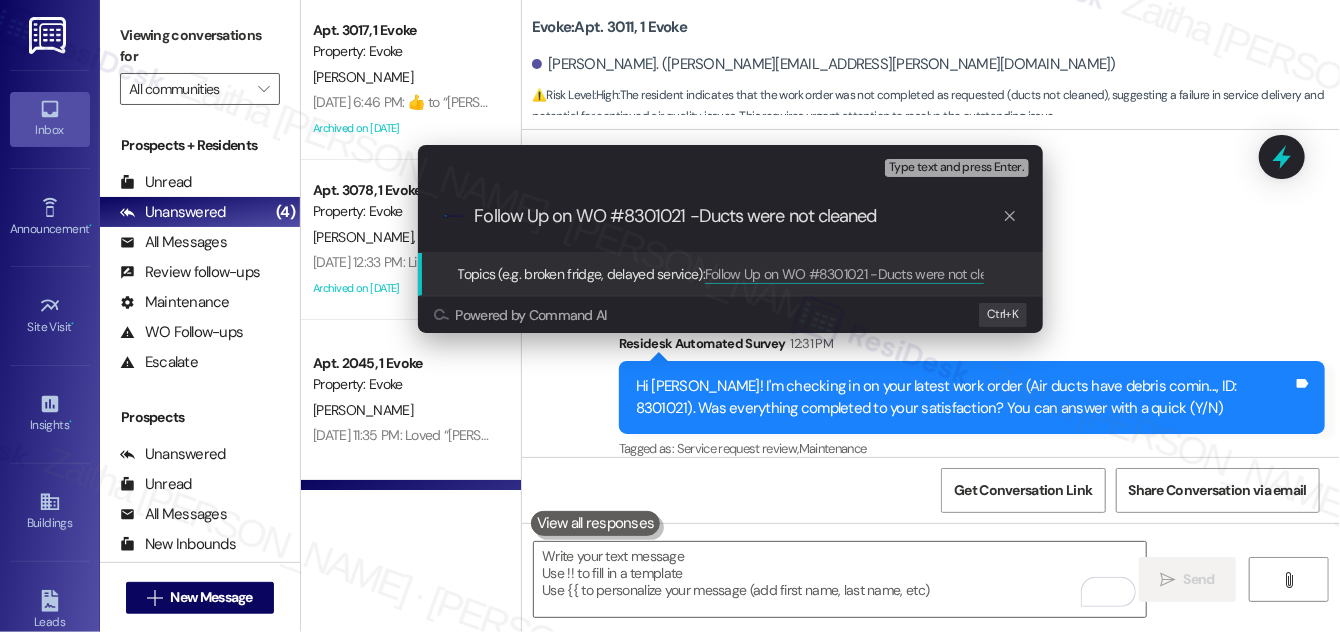 click on "Follow Up on WO #8301021 -Ducts were not cleaned" at bounding box center [738, 216] 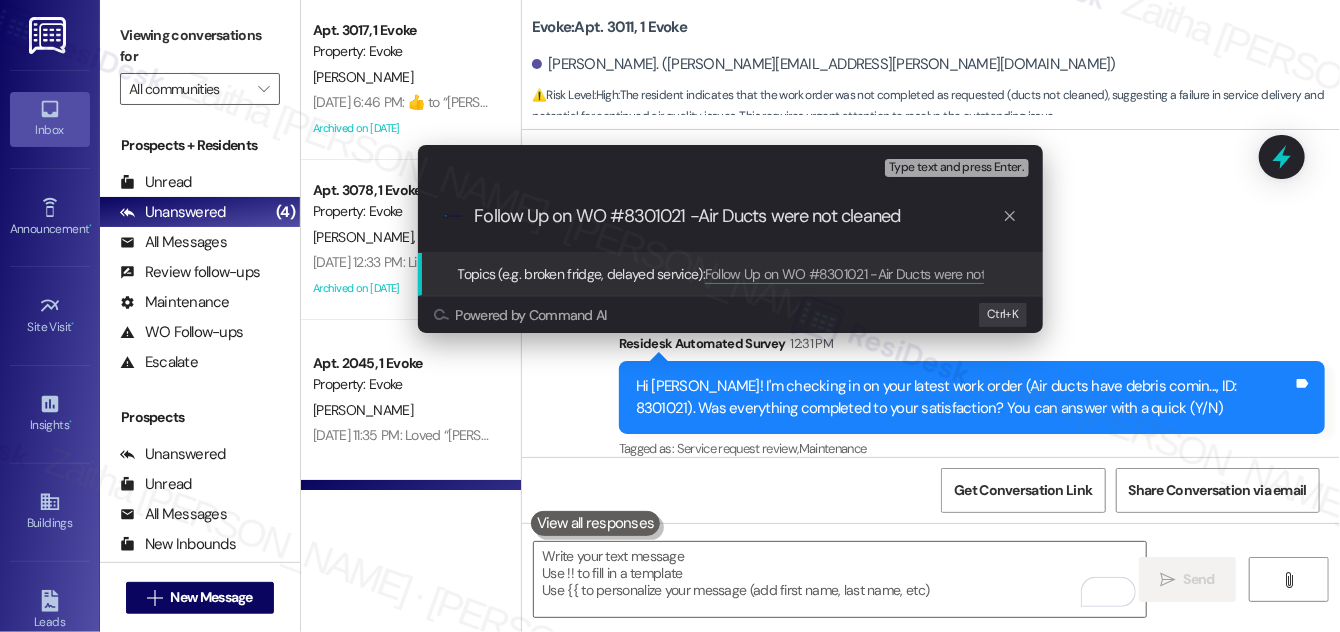 click on "Follow Up on WO #8301021 -Air Ducts were not cleaned" at bounding box center [738, 216] 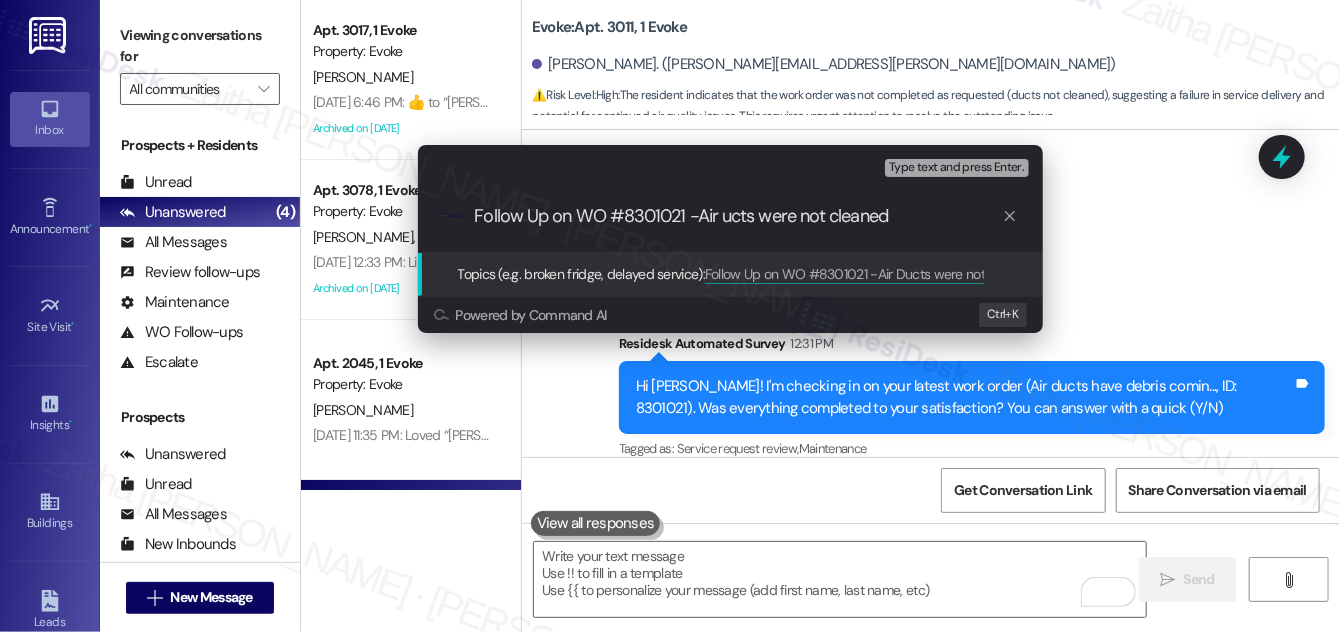 type on "Follow Up on WO #8301021 -Air ducts were not cleaned" 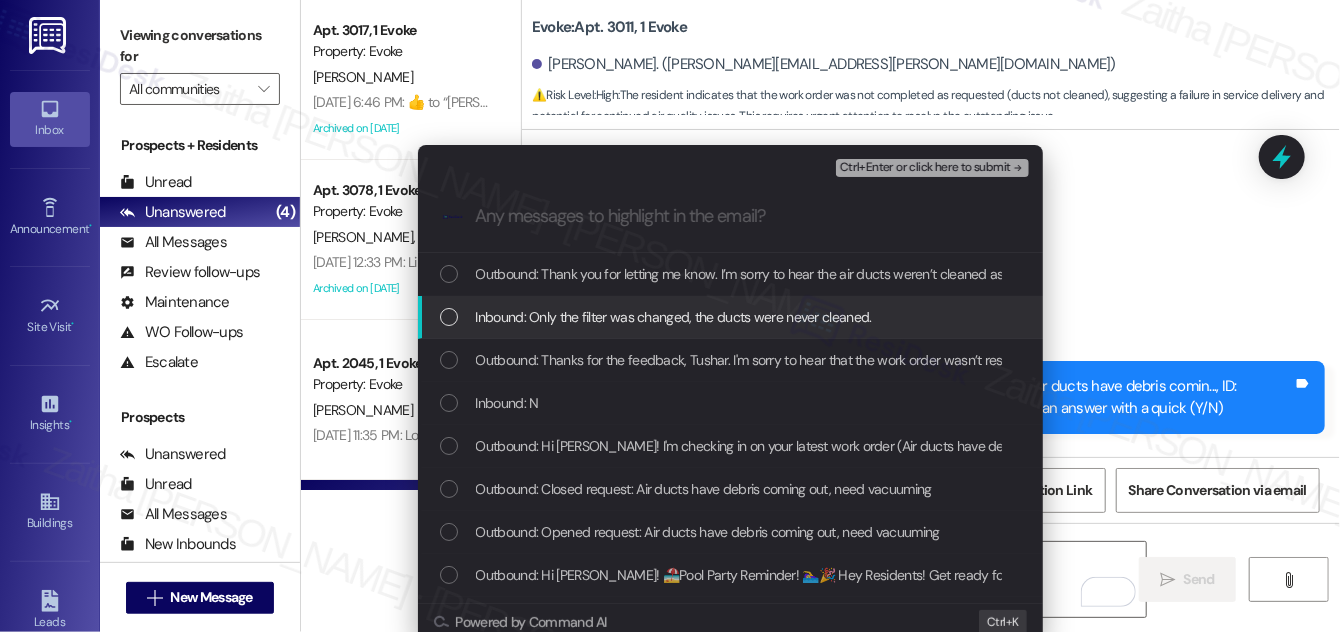 click on "Inbound: Only the filter was changed, the ducts were never cleaned." at bounding box center (730, 317) 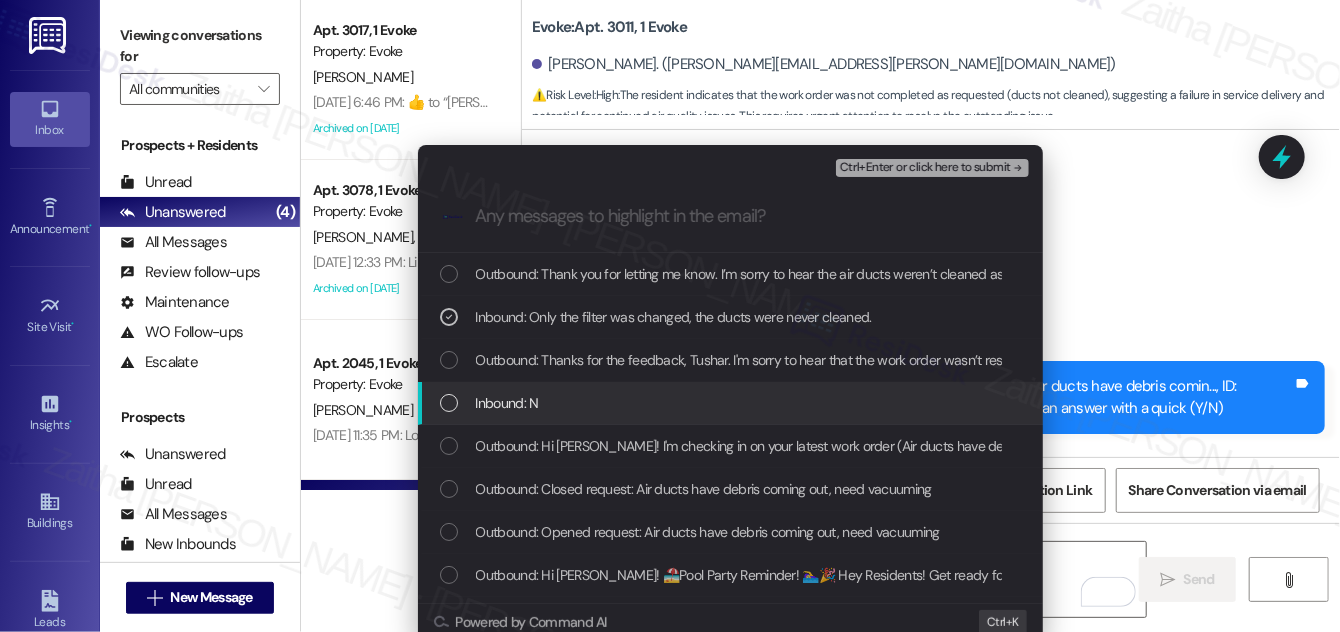click at bounding box center [449, 403] 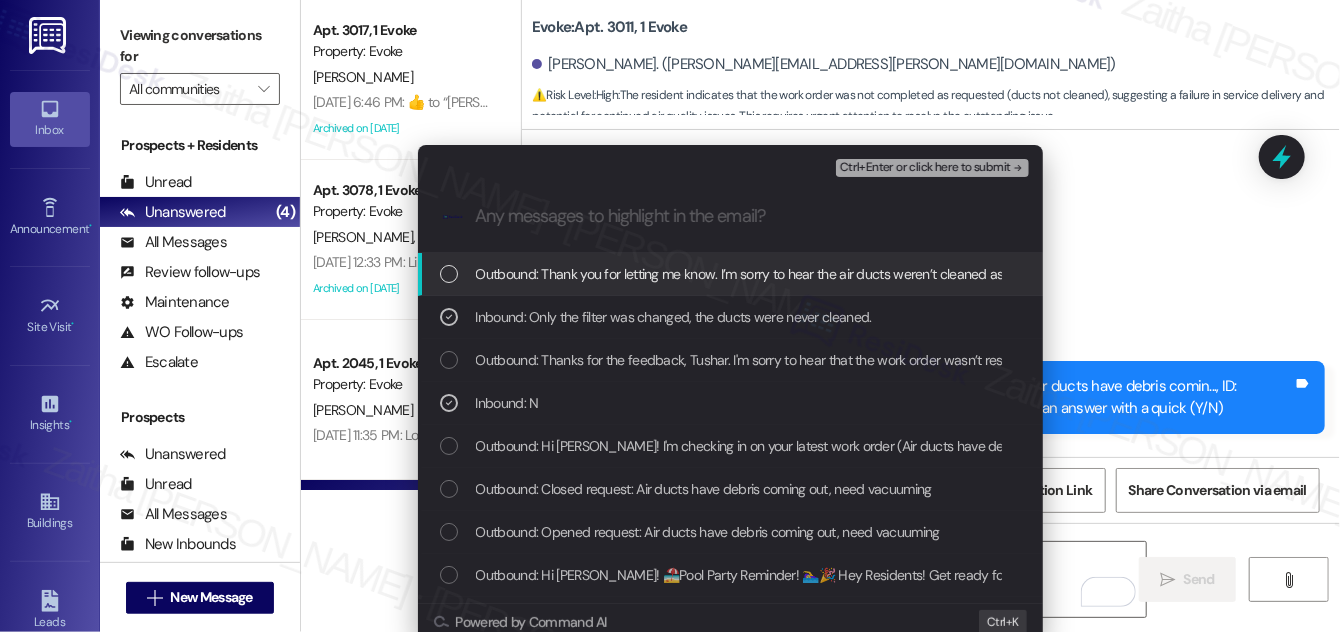 click on "Ctrl+Enter or click here to submit" at bounding box center [925, 168] 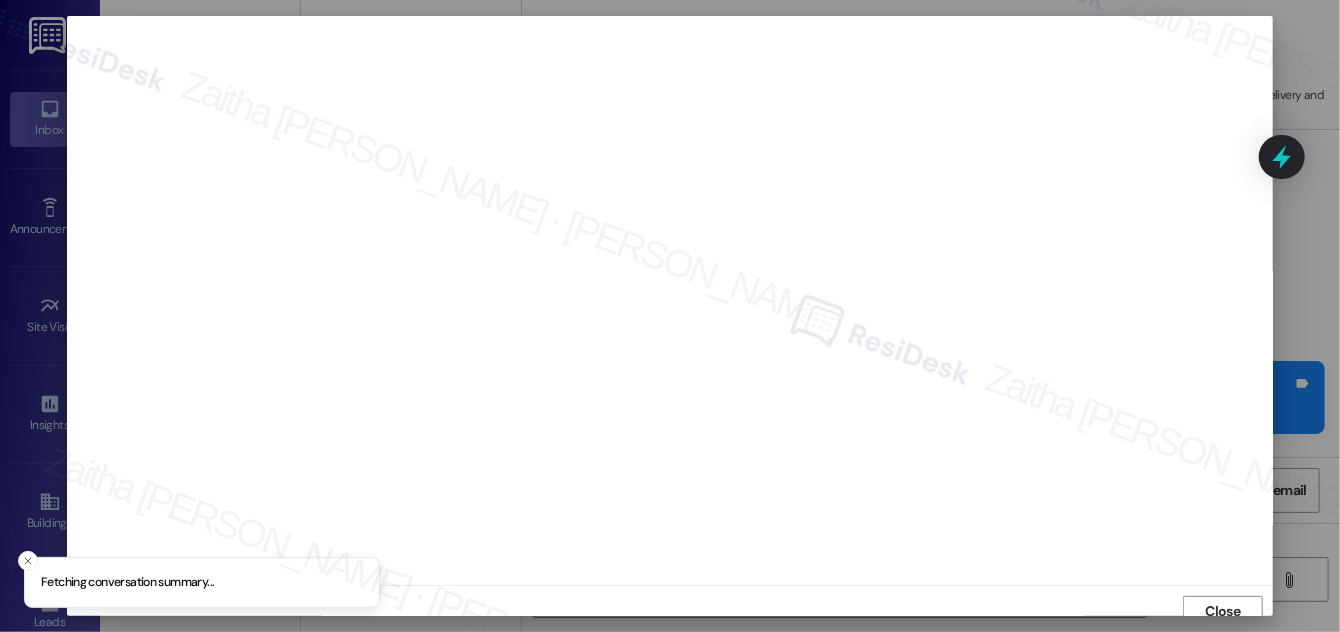 scroll, scrollTop: 11, scrollLeft: 0, axis: vertical 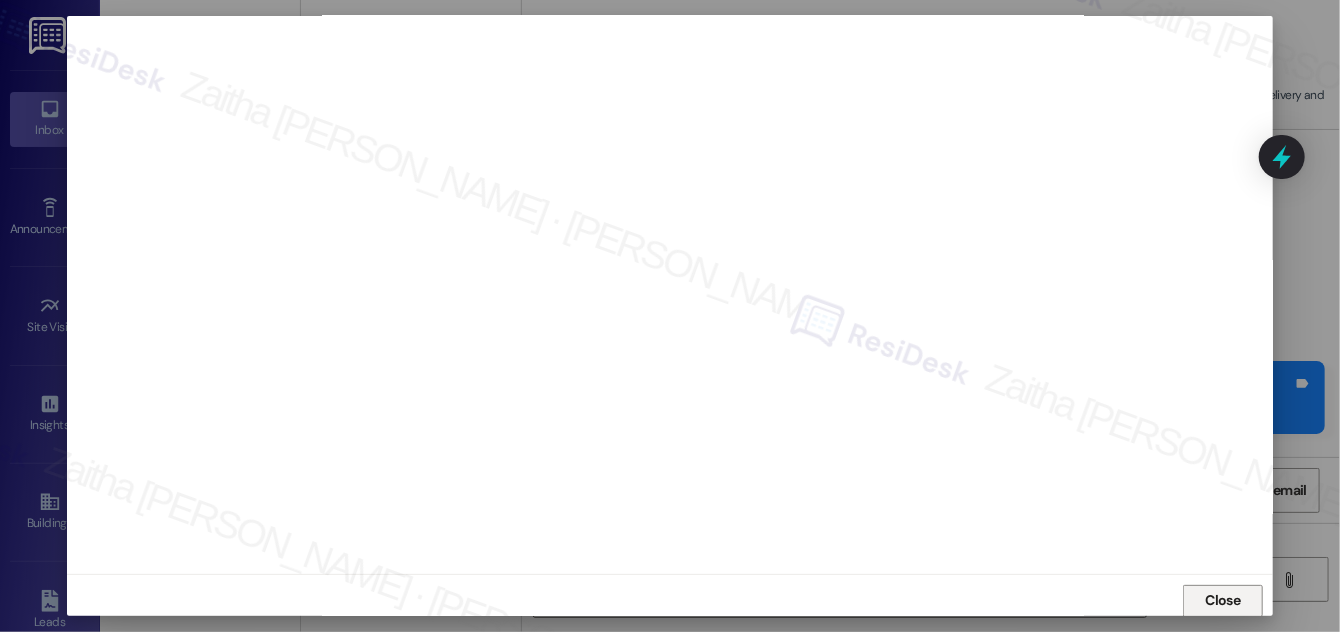 click on "Close" at bounding box center [1223, 600] 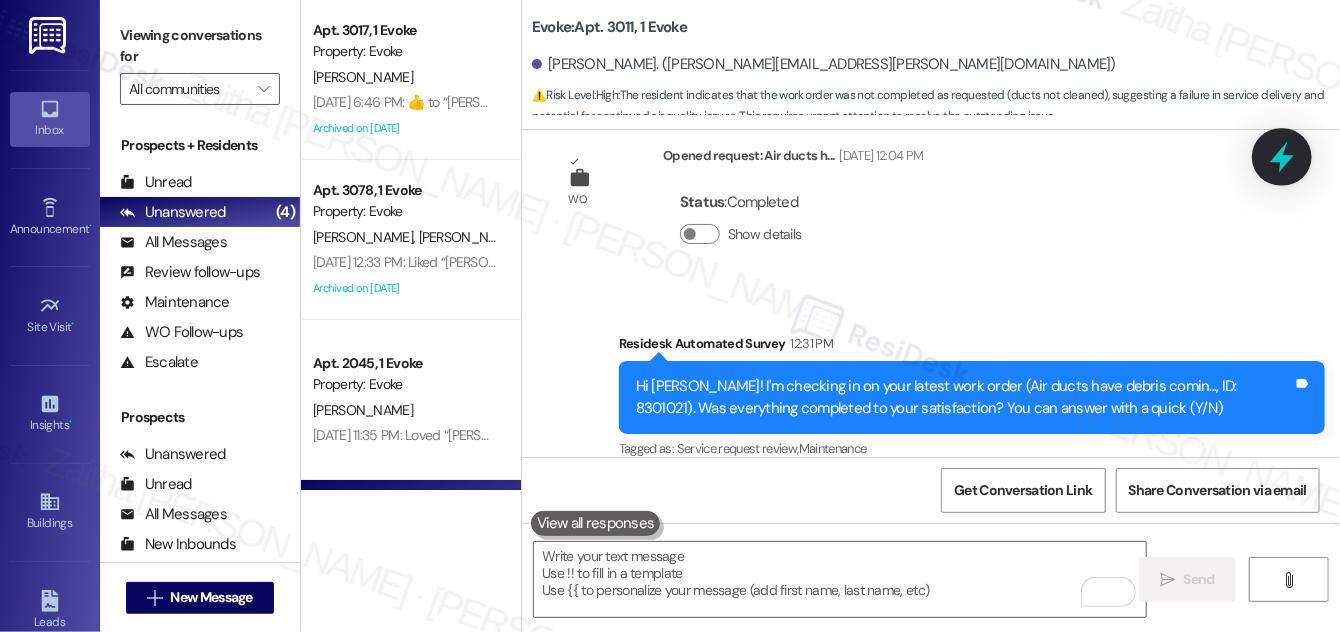 click 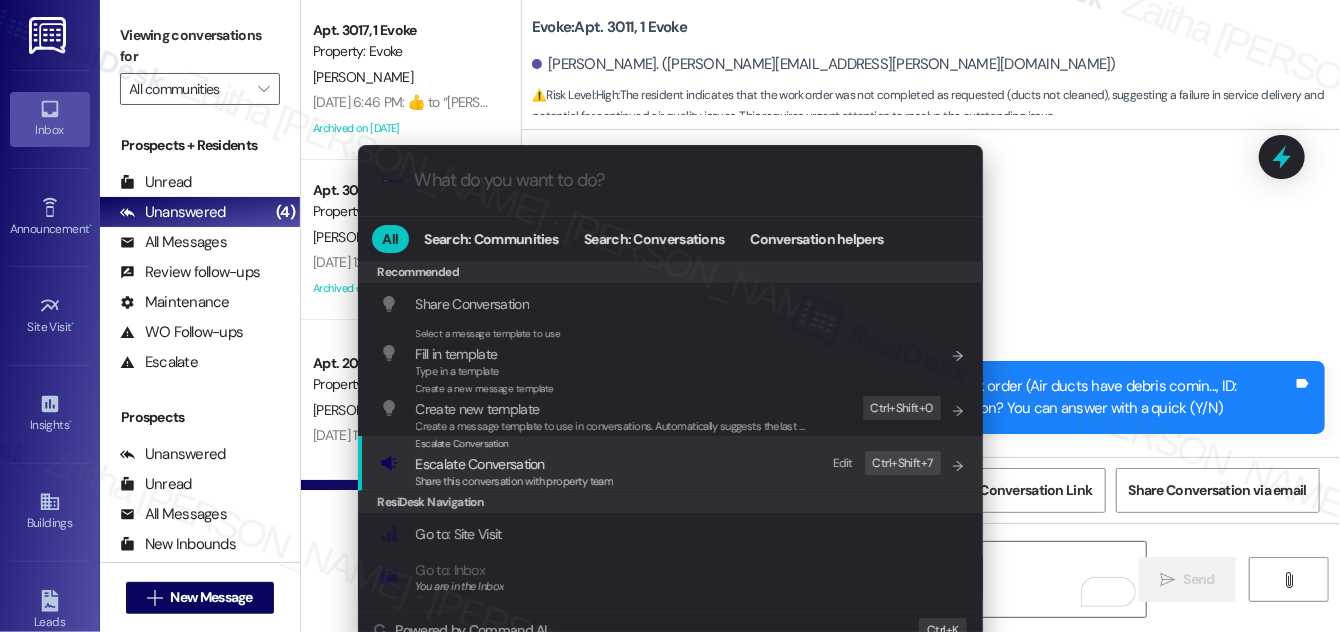 click on "Escalate Conversation" at bounding box center [480, 464] 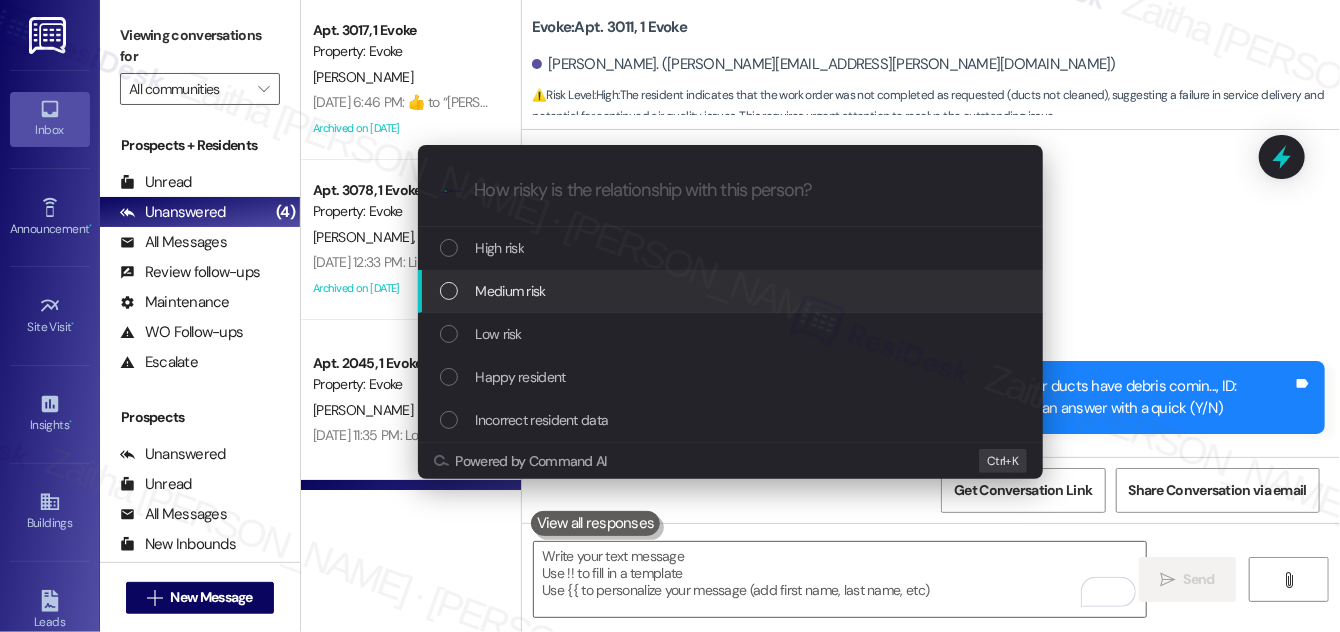 click on "Medium risk" at bounding box center (732, 291) 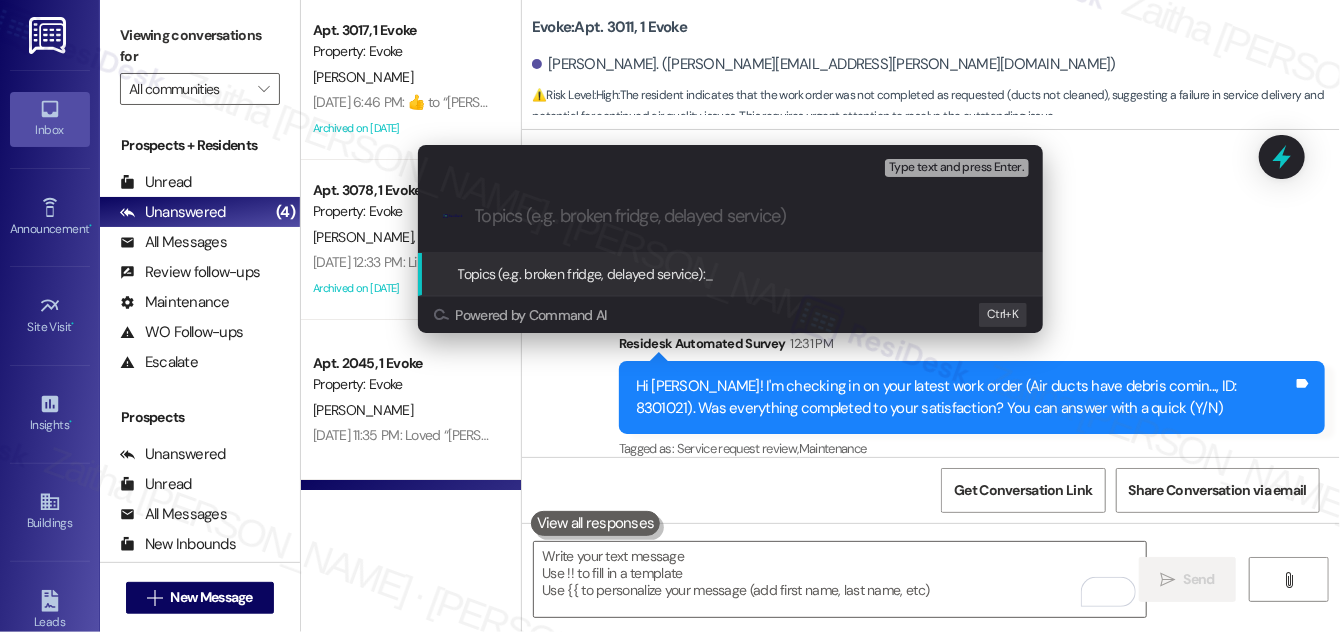 paste on "Follow Up on WO #8301021 -Air ducts were not cleaned" 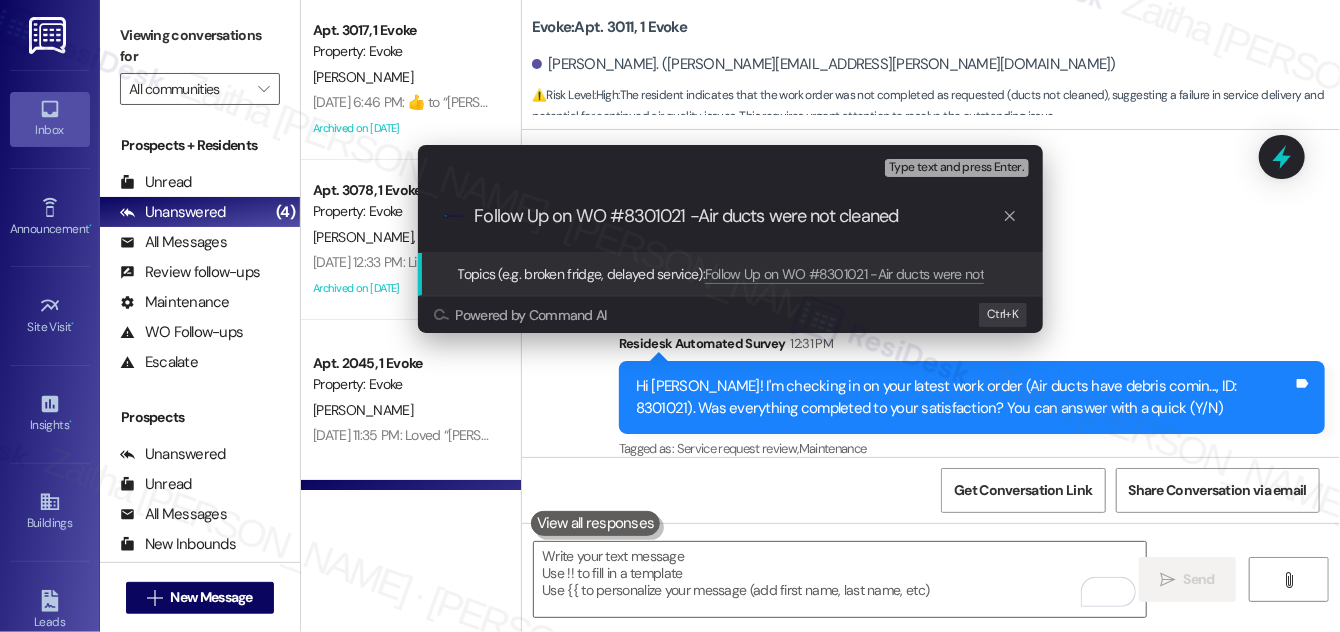 type 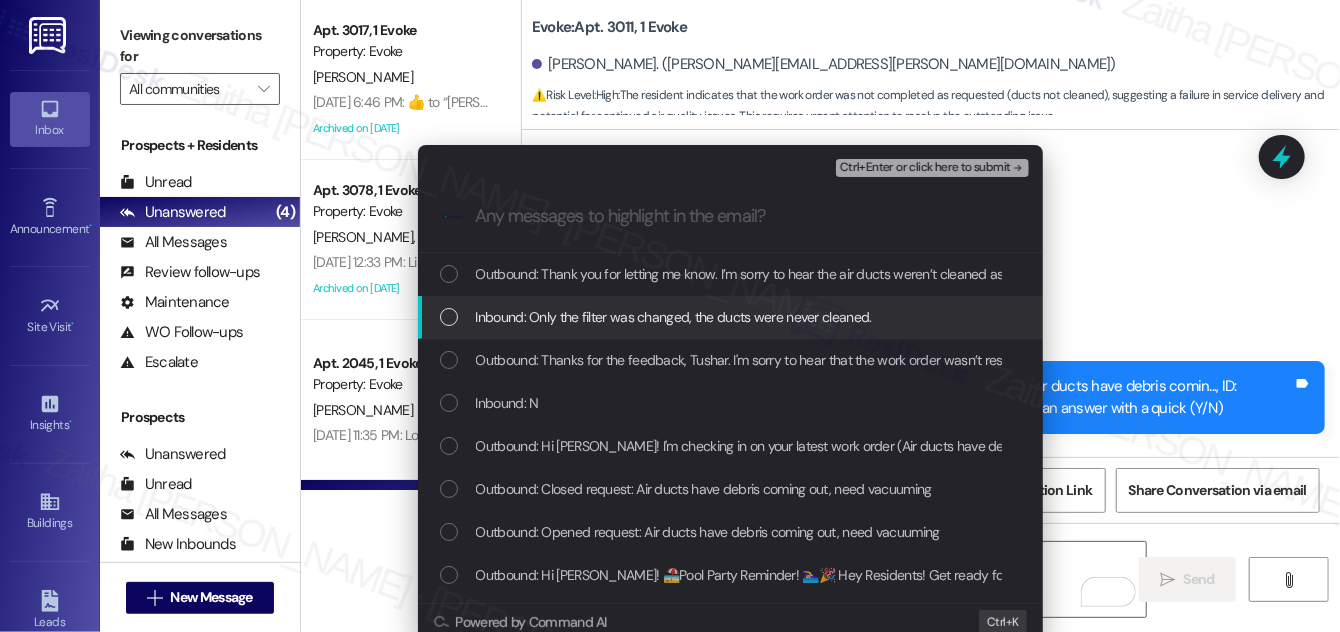 click at bounding box center [449, 317] 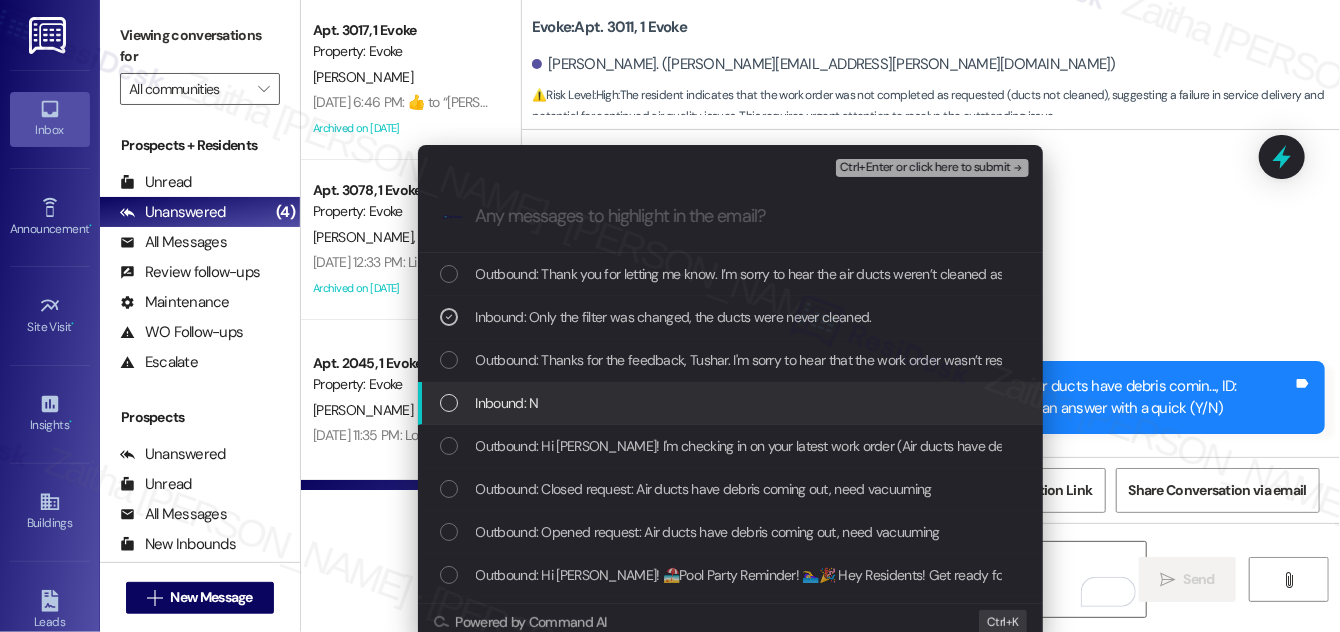 click on "Inbound: N" at bounding box center [732, 403] 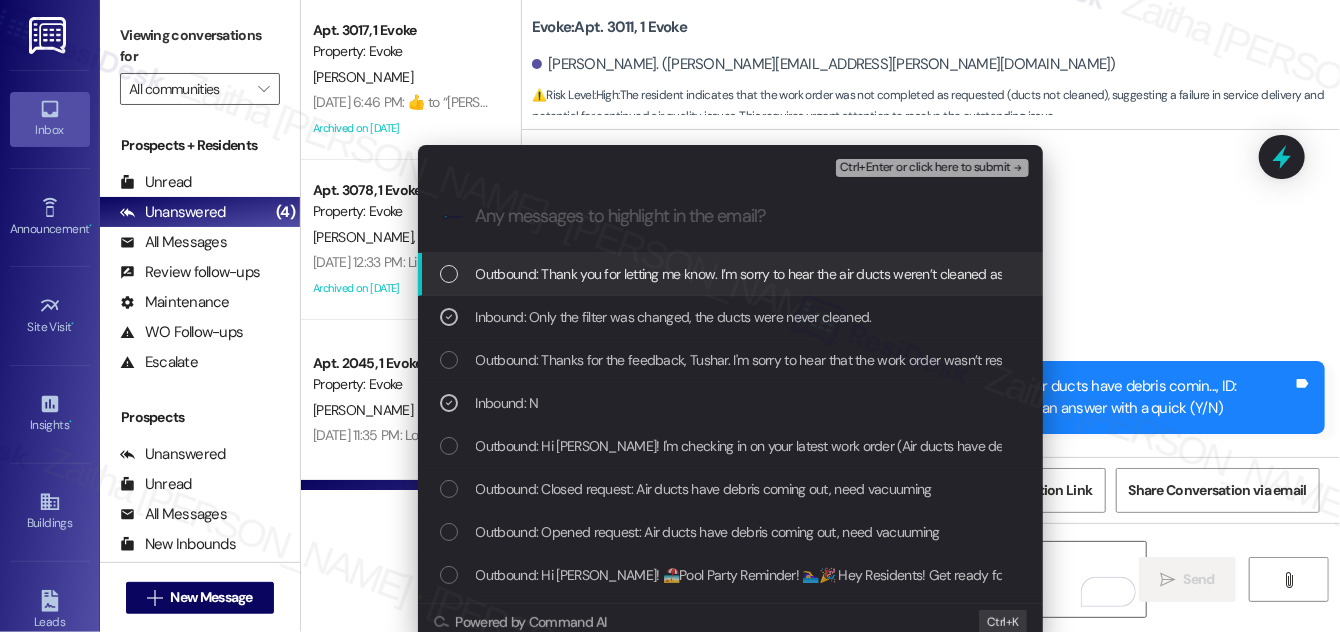 click on "Ctrl+Enter or click here to submit" at bounding box center (925, 168) 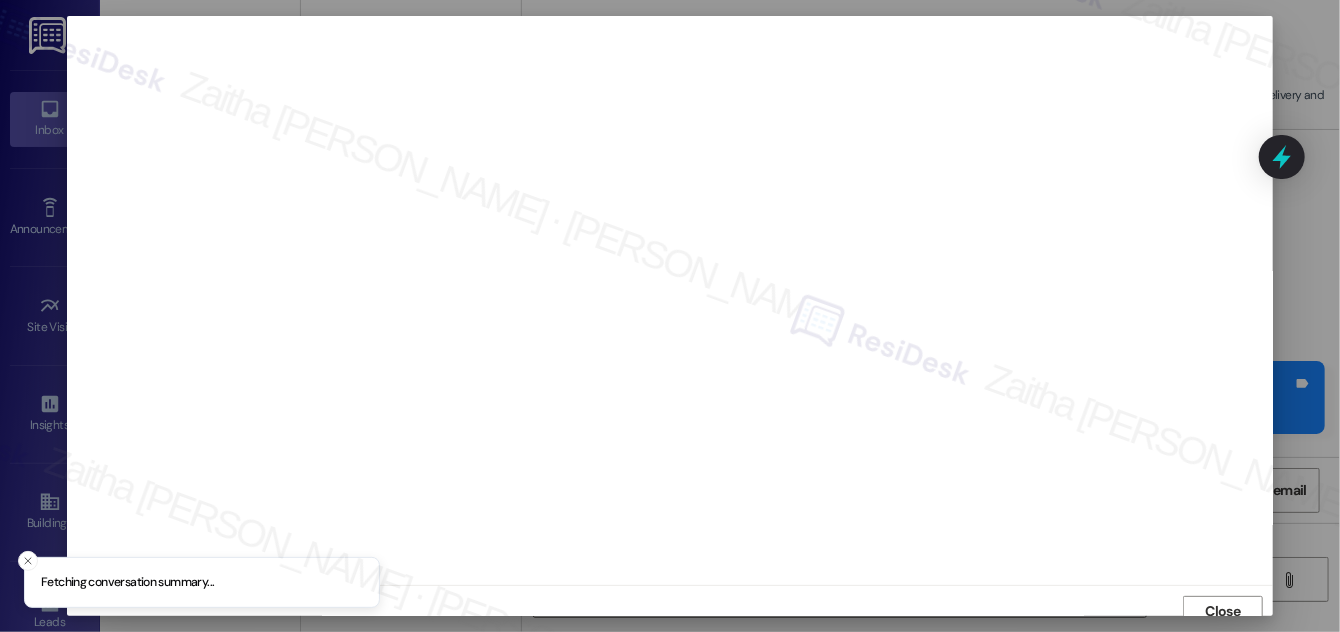 scroll, scrollTop: 11, scrollLeft: 0, axis: vertical 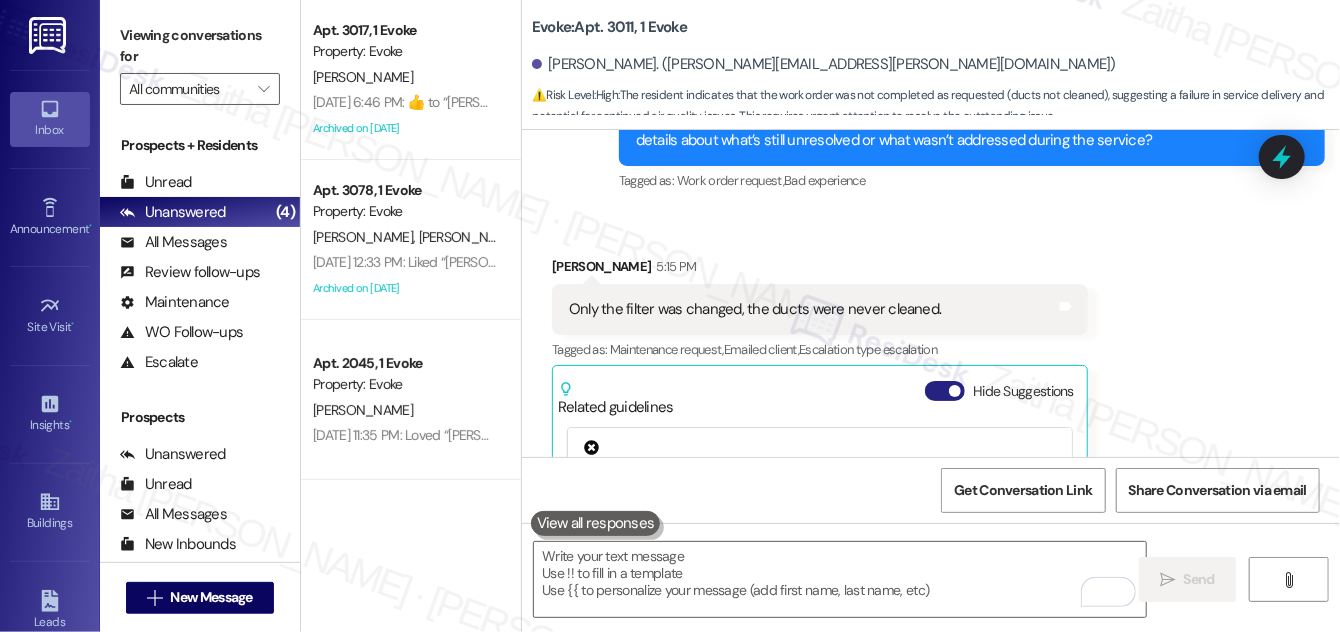 click on "Hide Suggestions" at bounding box center (945, 391) 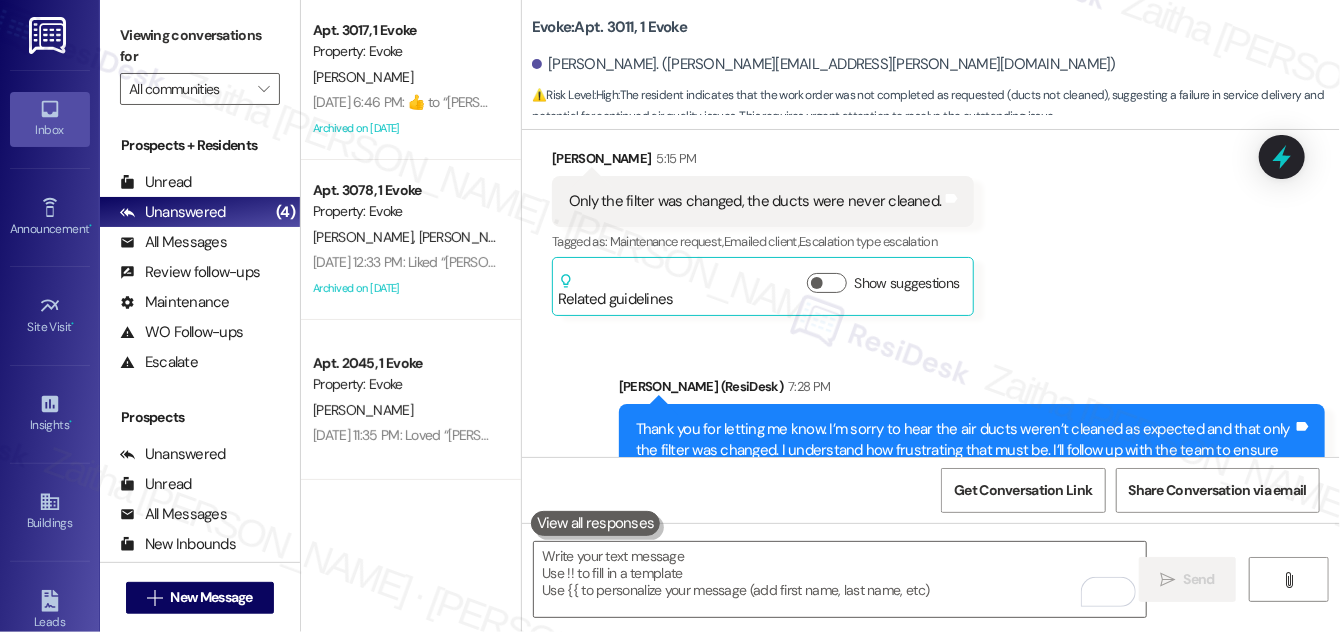 scroll, scrollTop: 16344, scrollLeft: 0, axis: vertical 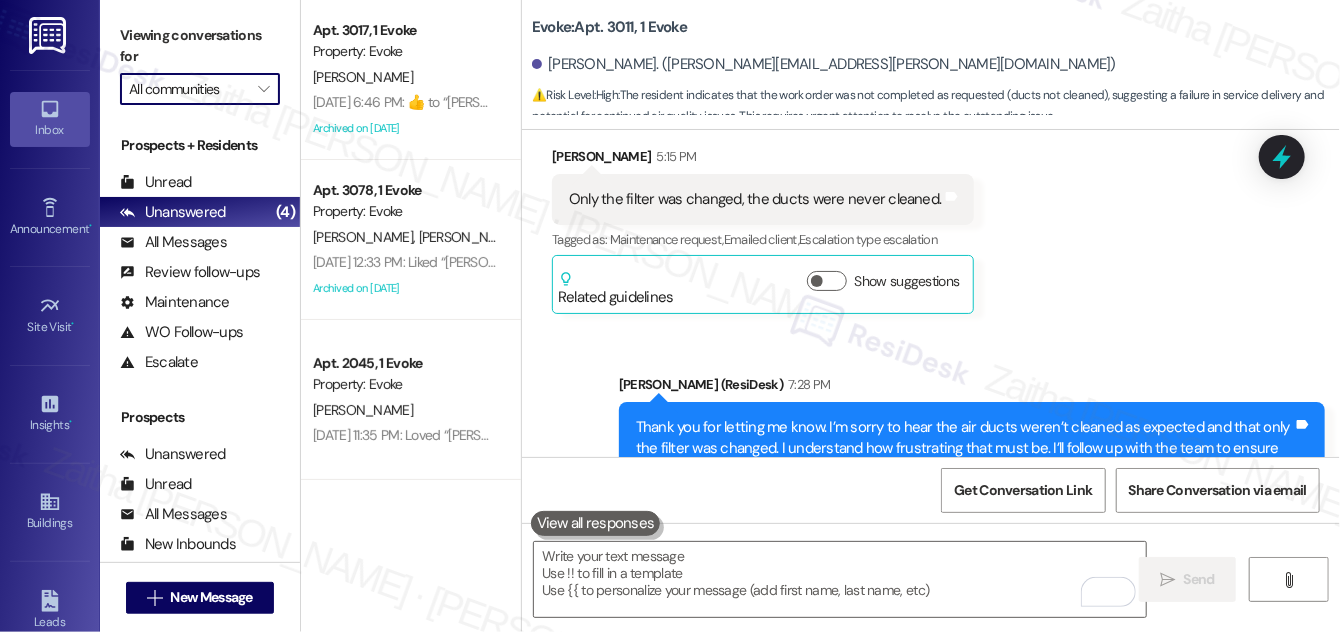 click on "All communities" at bounding box center (188, 89) 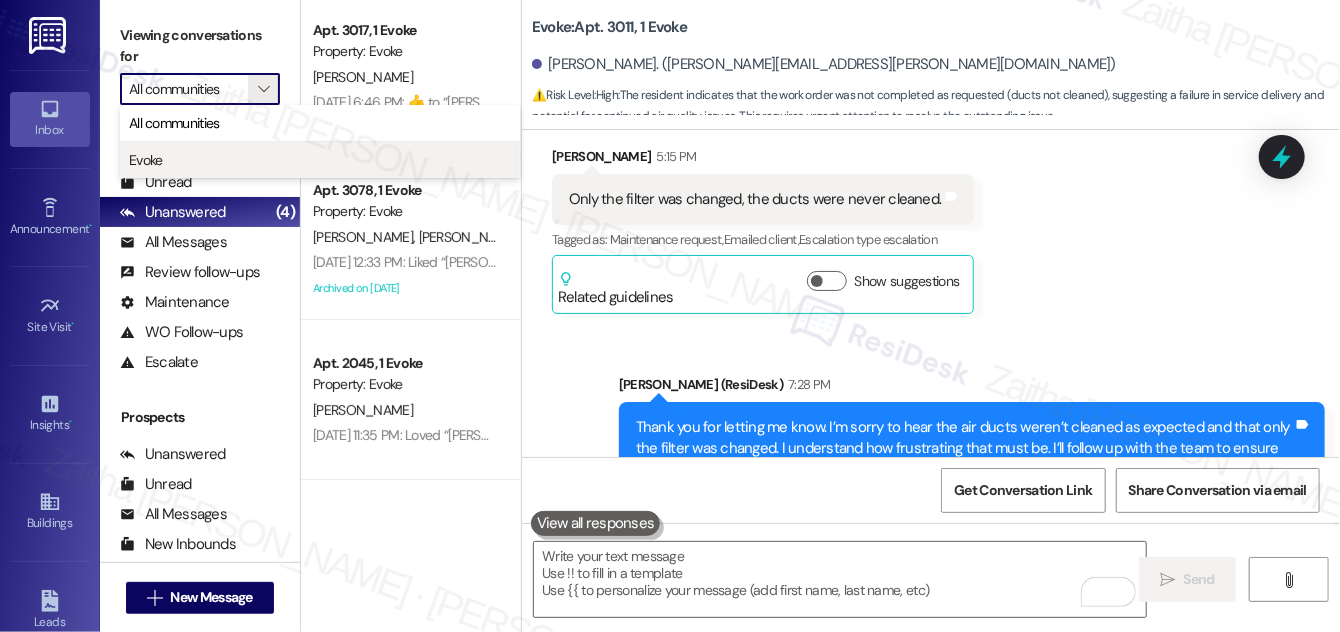 click on "Evoke" at bounding box center (320, 160) 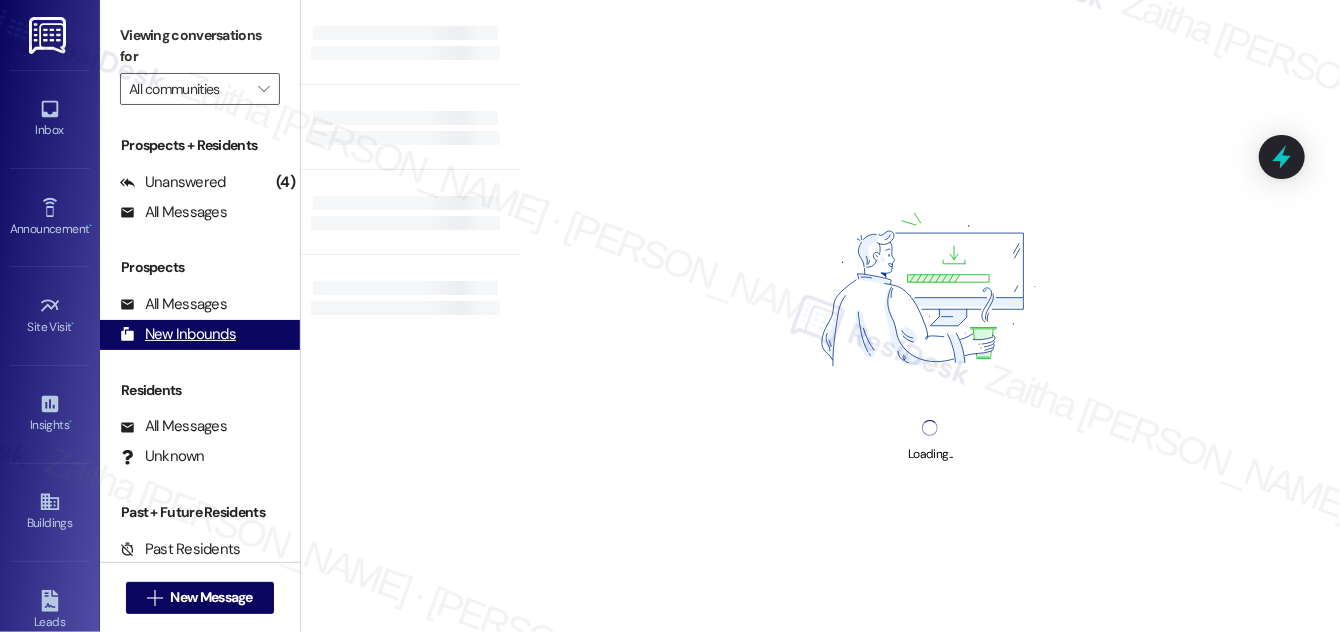 type on "Evoke" 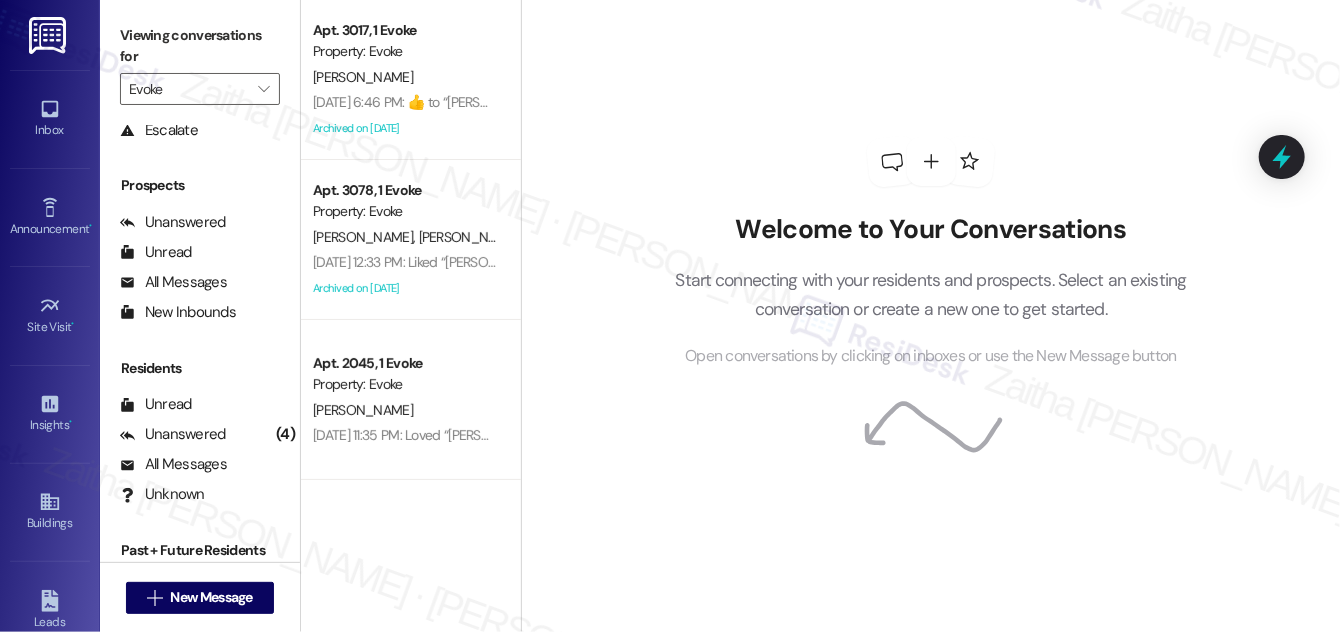 scroll, scrollTop: 264, scrollLeft: 0, axis: vertical 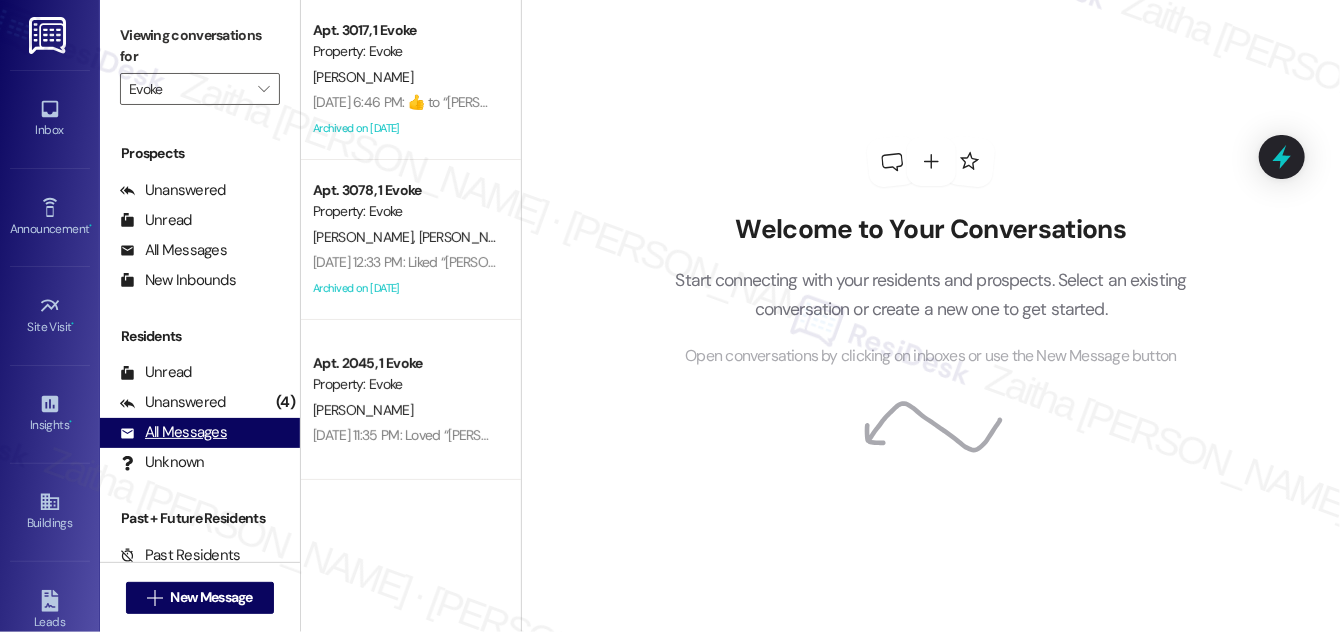 click on "All Messages" at bounding box center [173, 432] 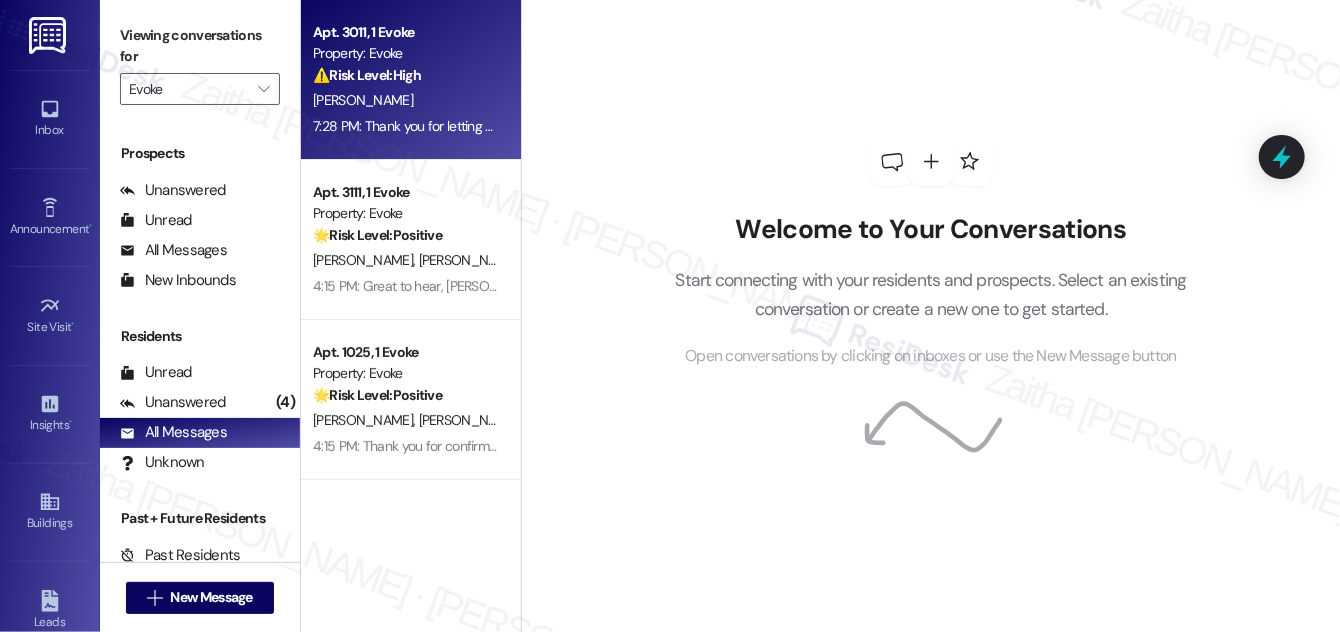 click on "[PERSON_NAME]" at bounding box center [405, 100] 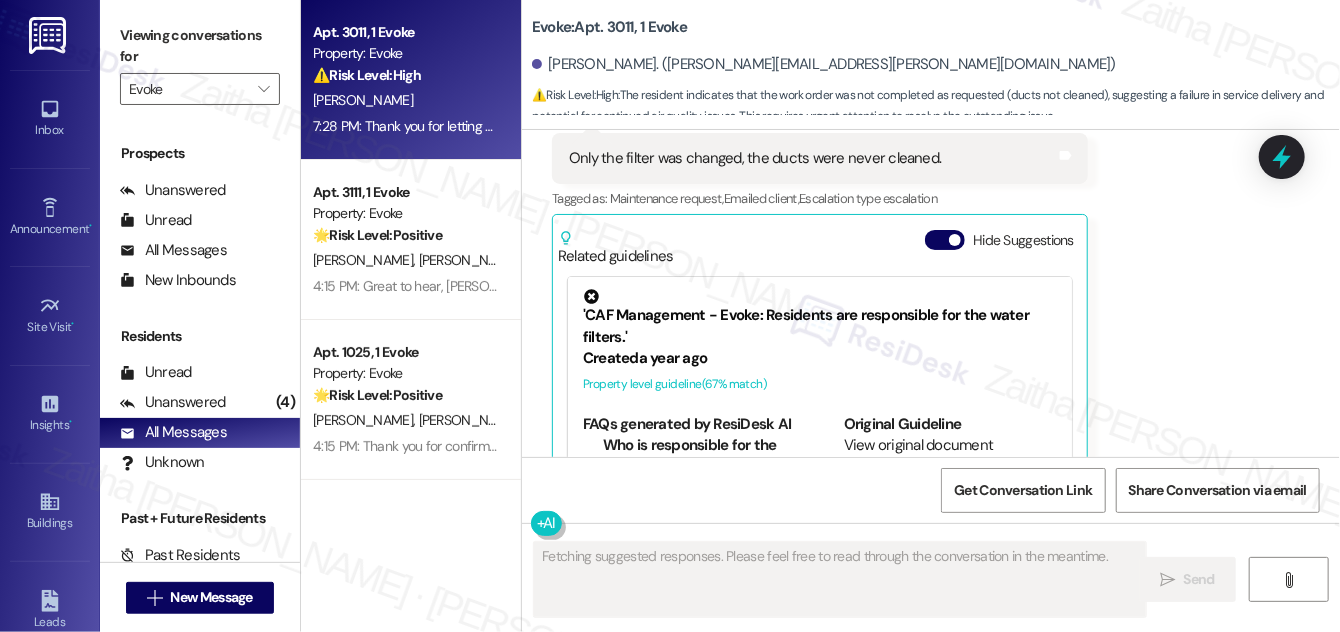 scroll, scrollTop: 16384, scrollLeft: 0, axis: vertical 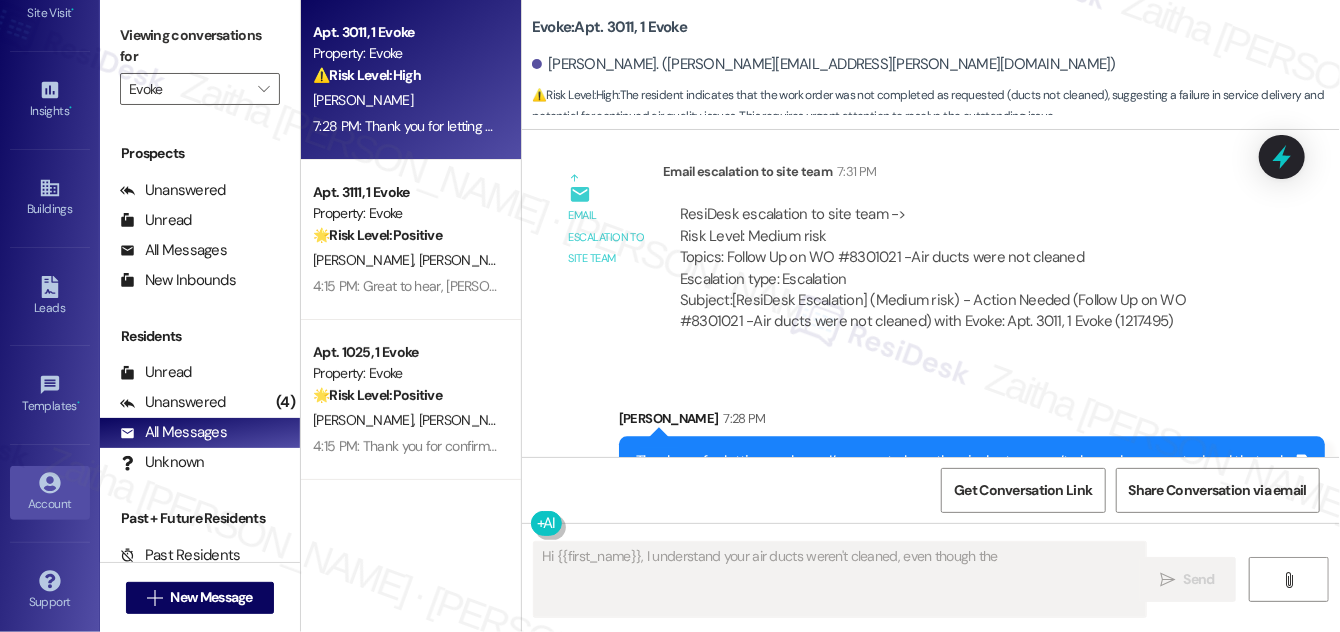 type on "Hi {{first_name}}, I understand your air ducts weren't cleaned, even though the filter" 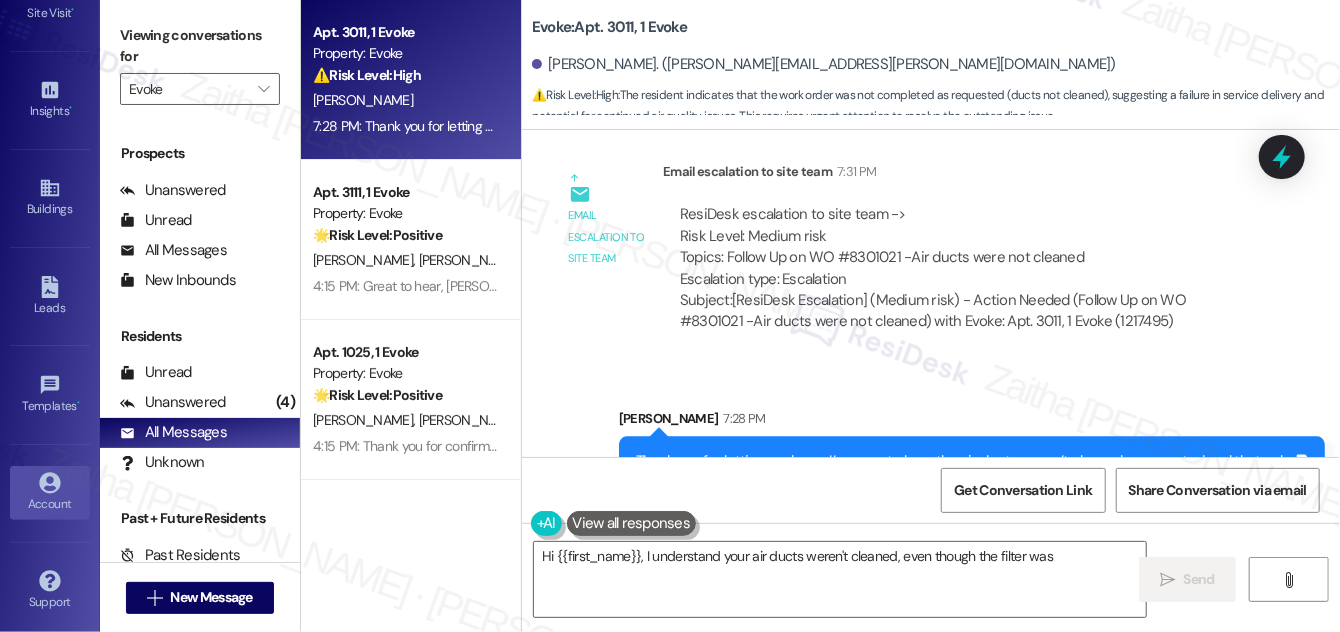 click on "Account" at bounding box center (50, 504) 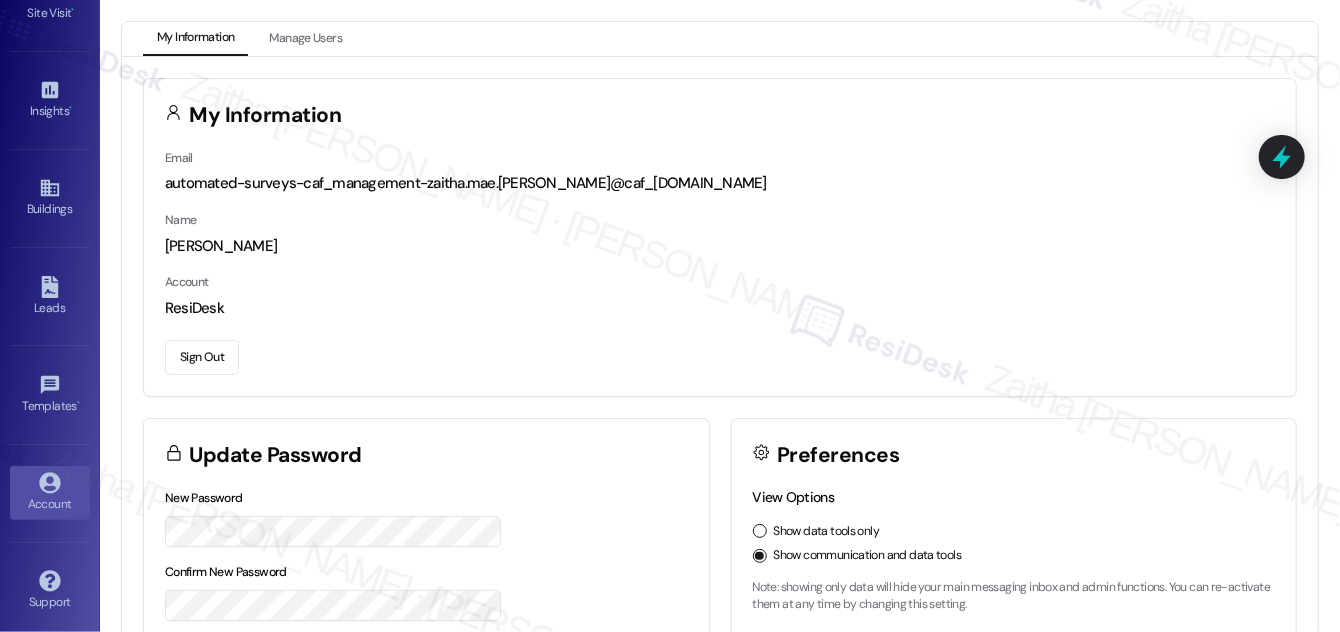 click on "Sign Out" at bounding box center (202, 357) 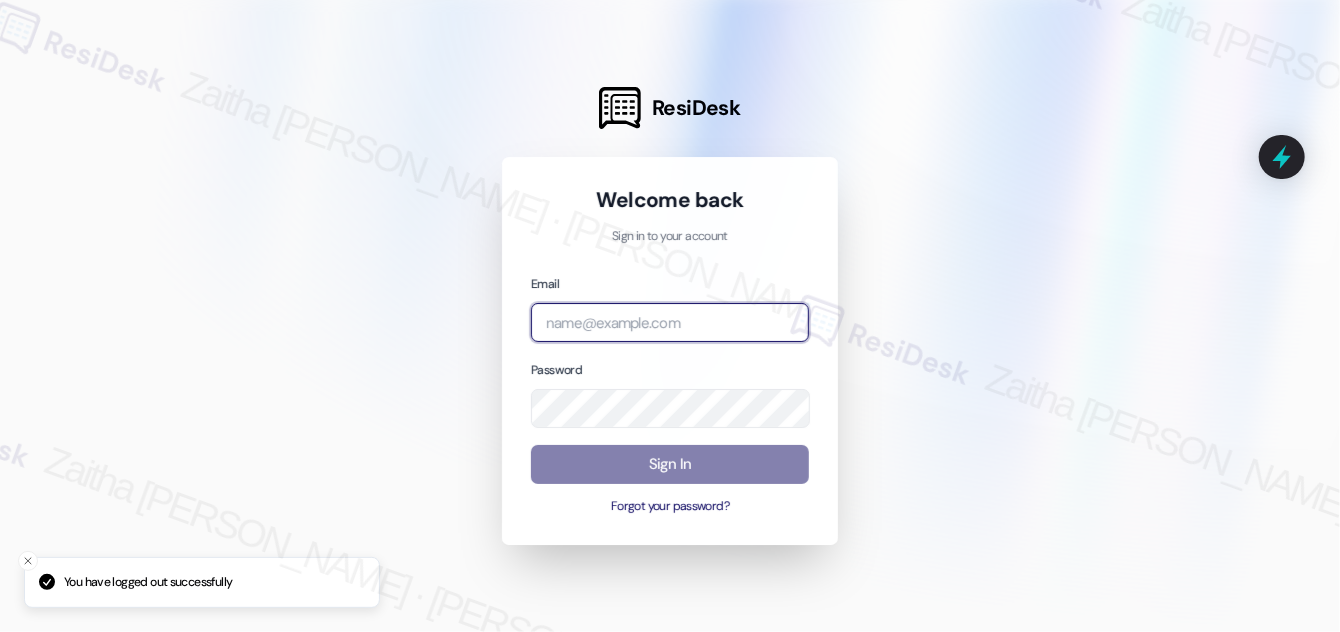 click at bounding box center (670, 322) 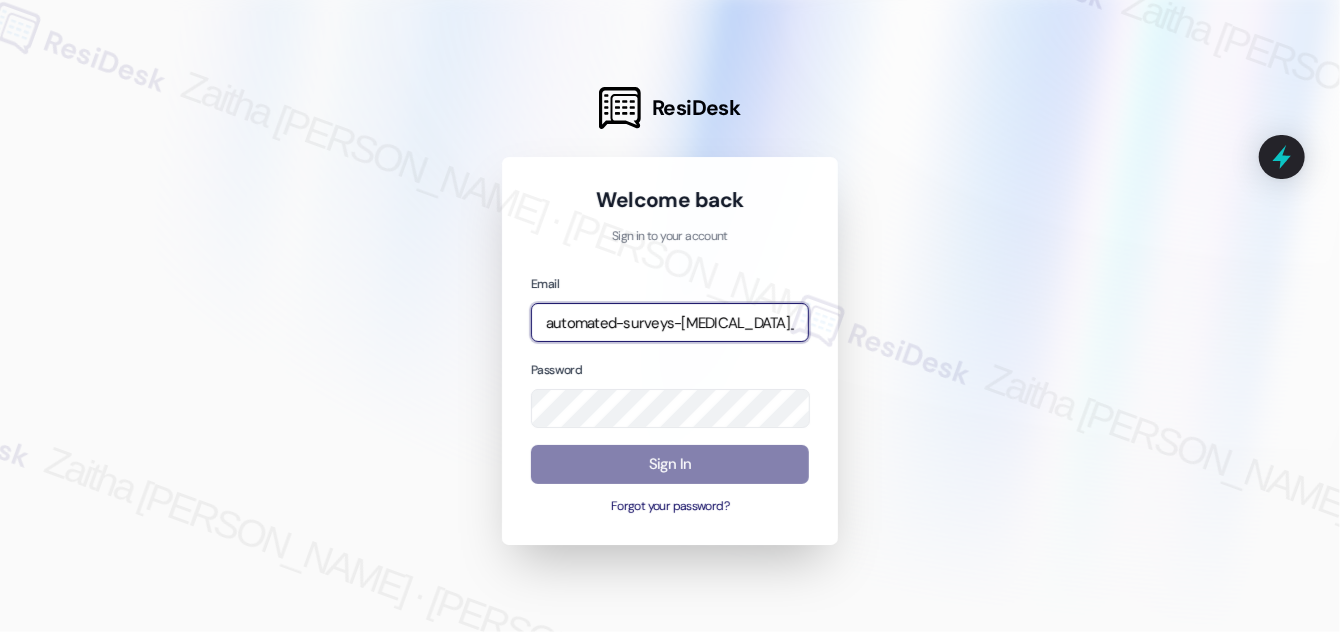 type on "automated-surveys-[MEDICAL_DATA]_formerly_regency-zaitha.mae.[PERSON_NAME]@[MEDICAL_DATA]_formerly_[DOMAIN_NAME]" 